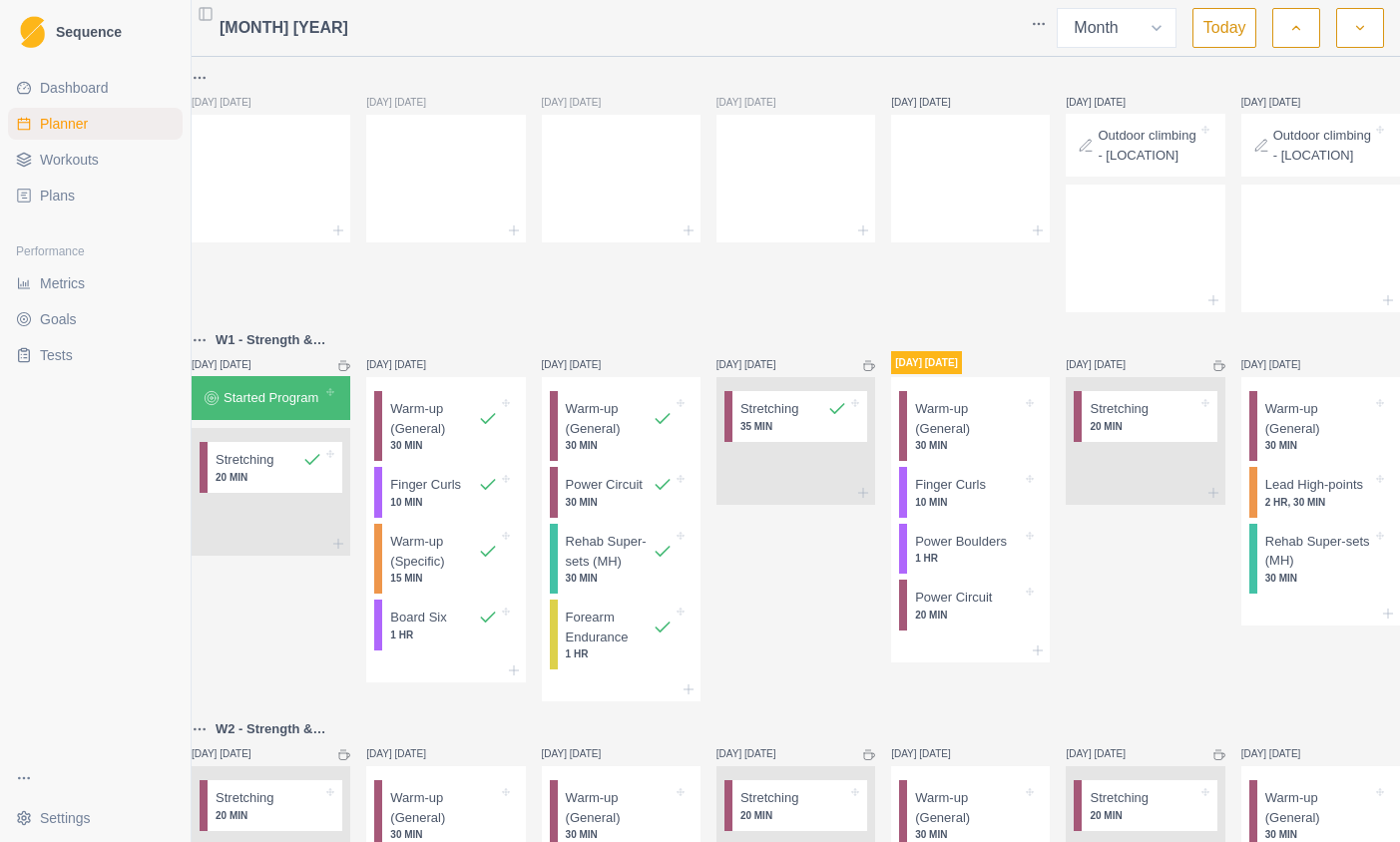 select on "month" 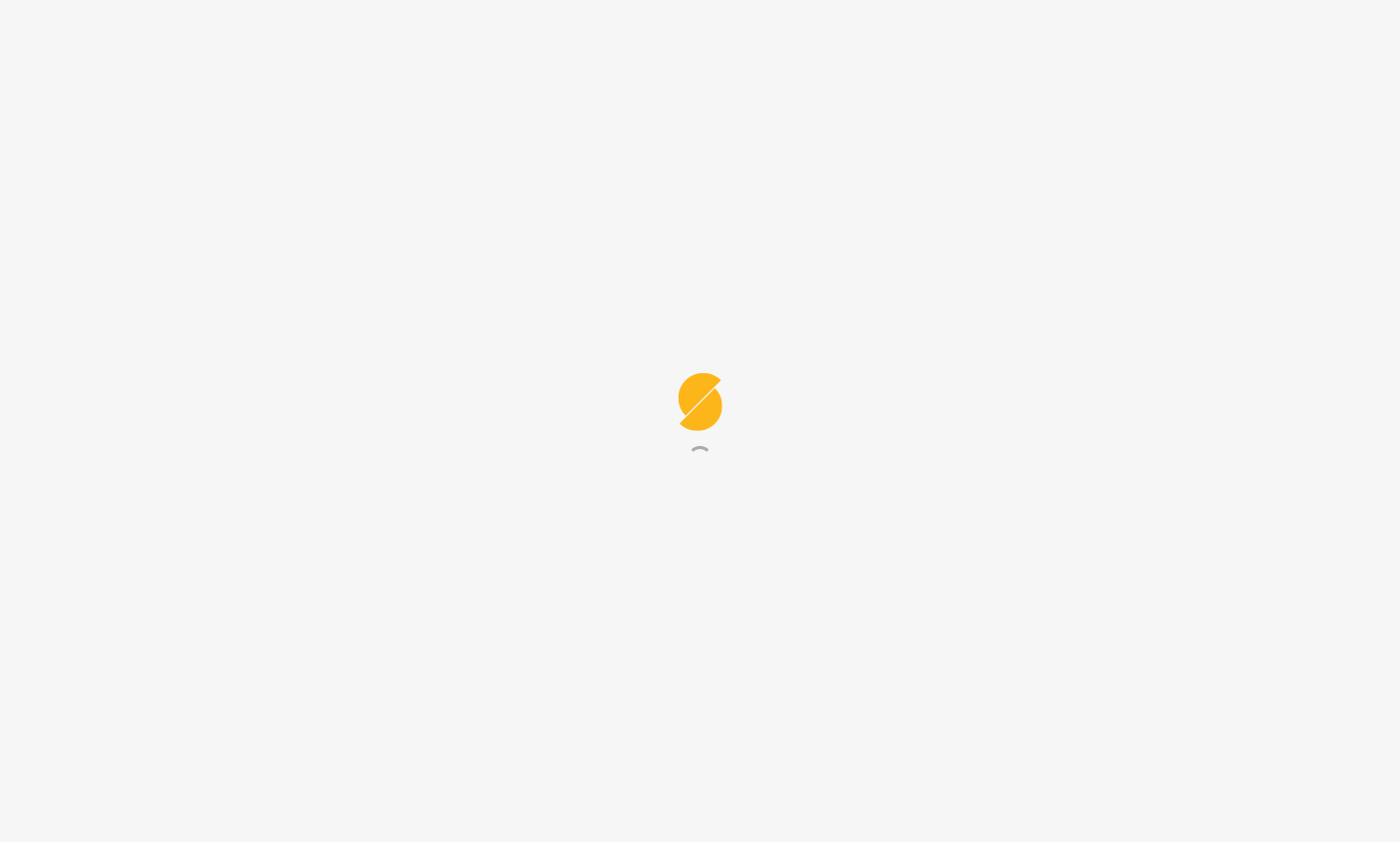 scroll, scrollTop: 0, scrollLeft: 0, axis: both 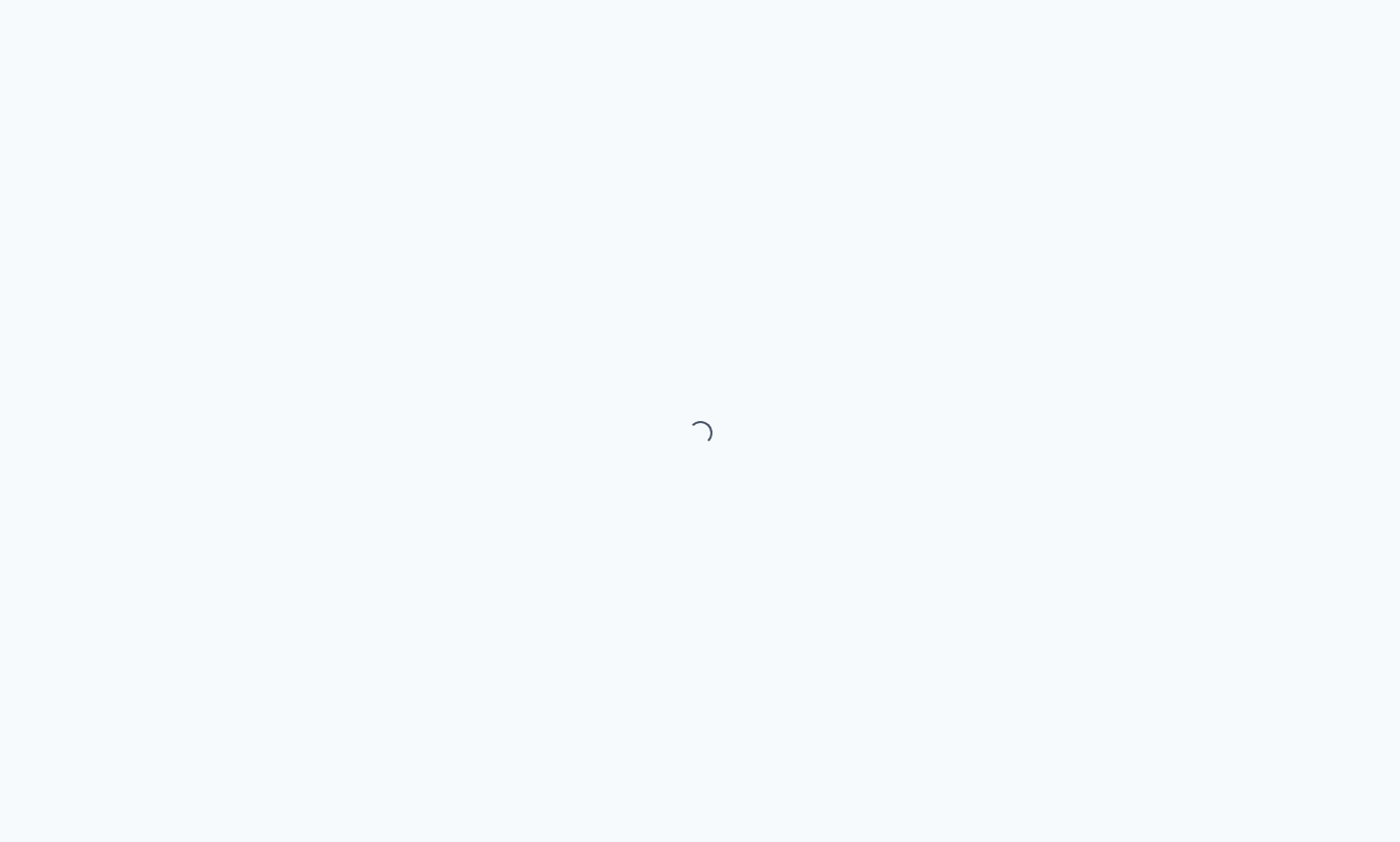 select on "month" 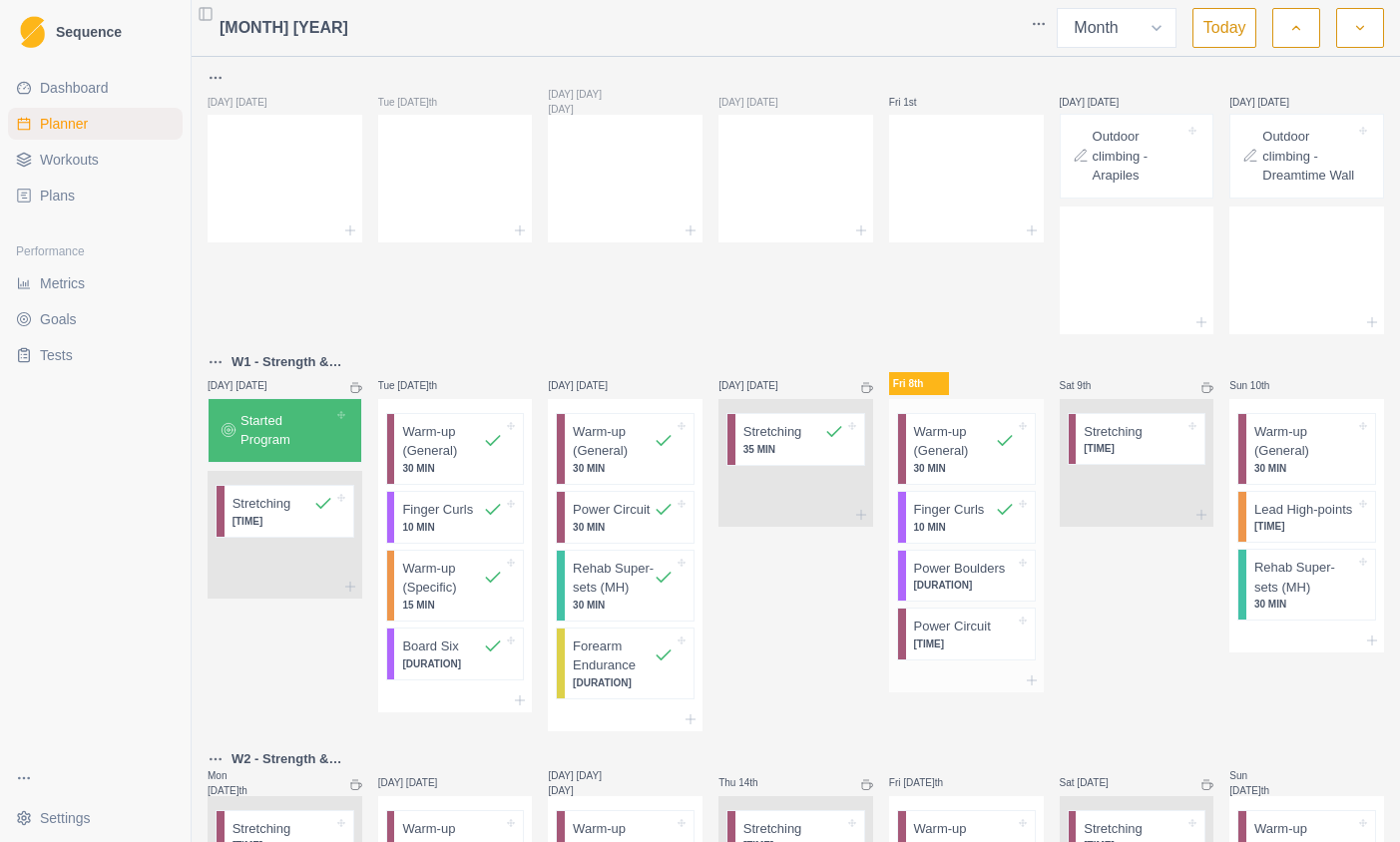 click on "Power Boulders" at bounding box center (960, 569) 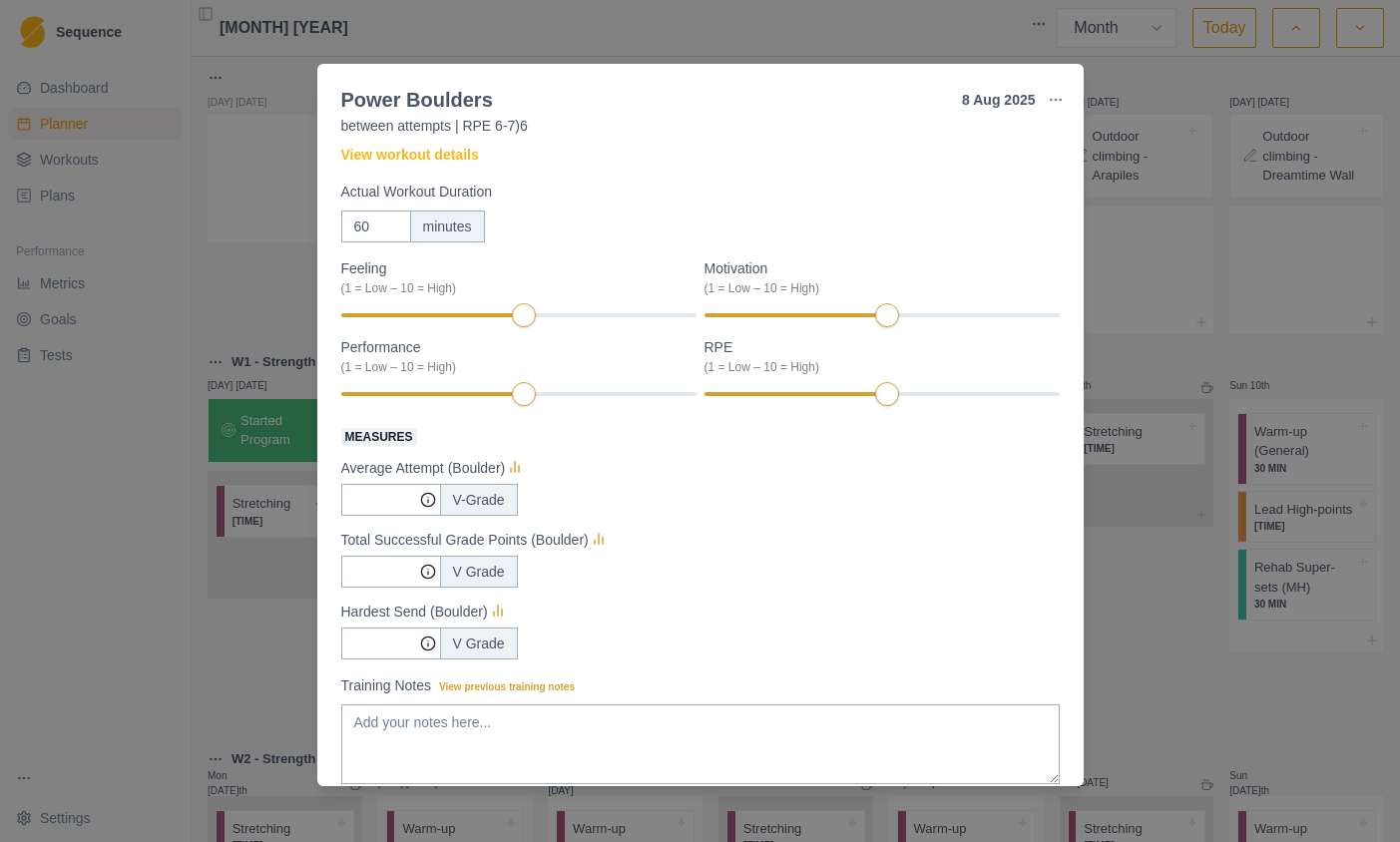 scroll, scrollTop: 89, scrollLeft: 0, axis: vertical 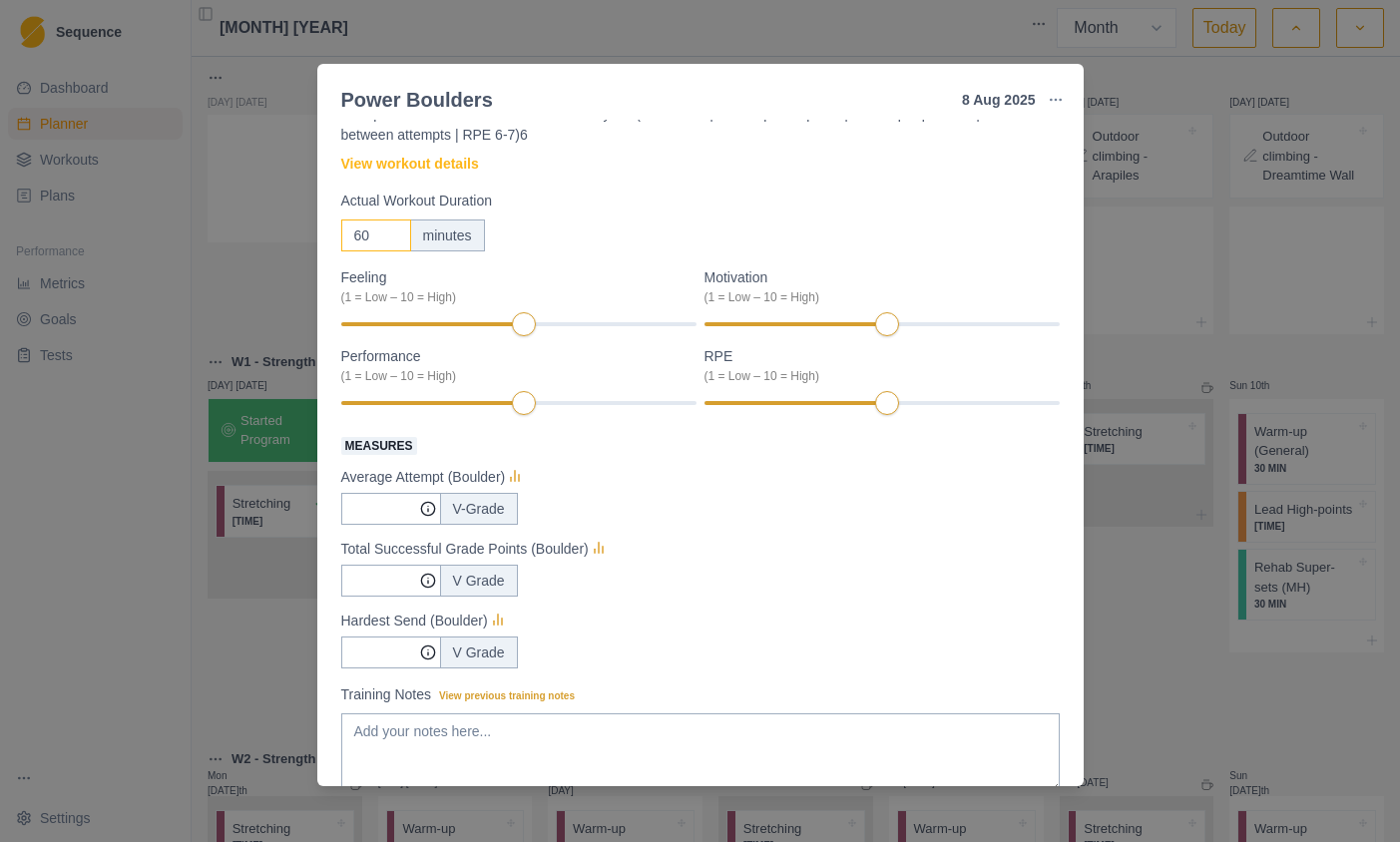 click on "60" at bounding box center [376, 235] 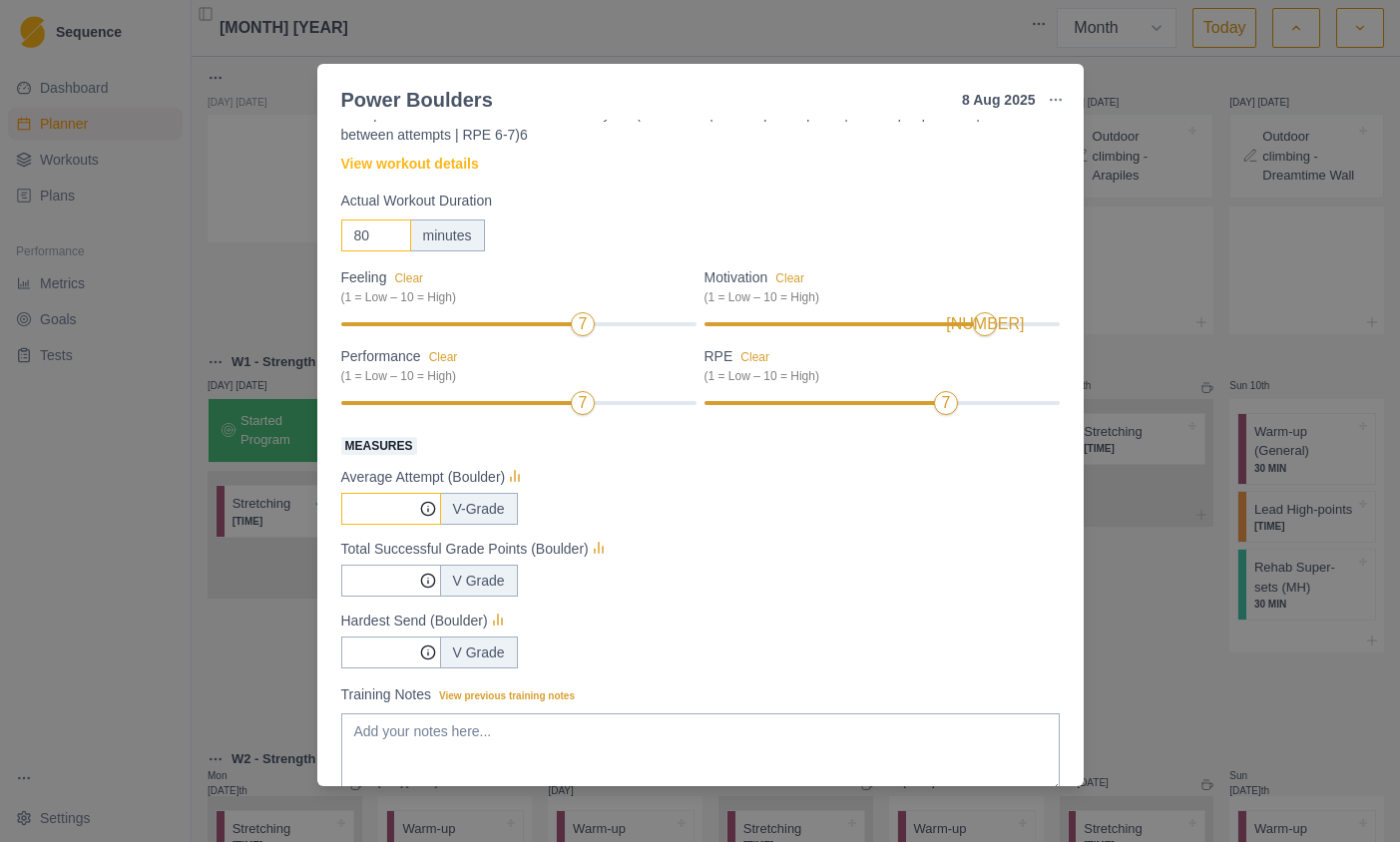 type on "80" 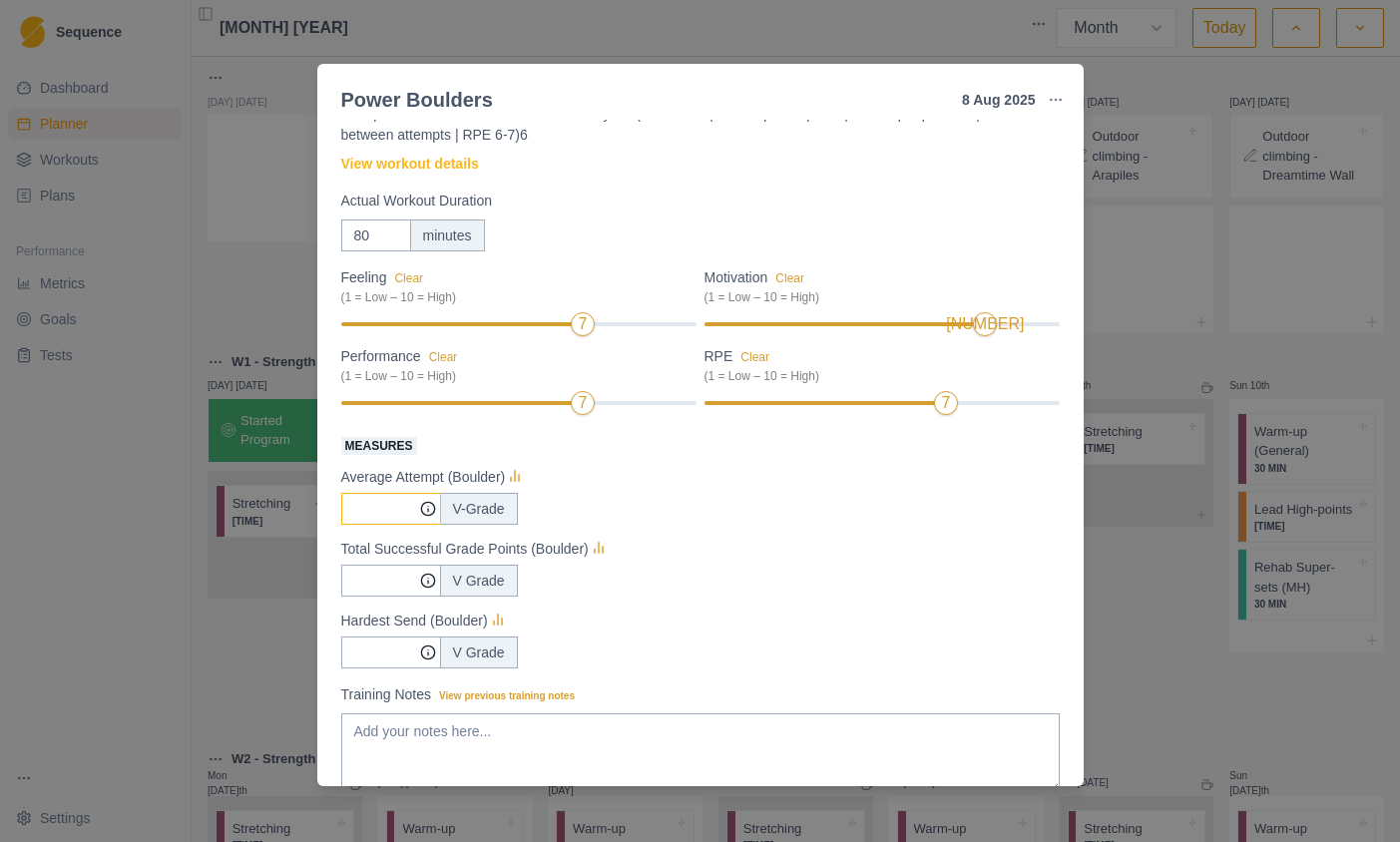 click on "Measures" at bounding box center [391, 509] 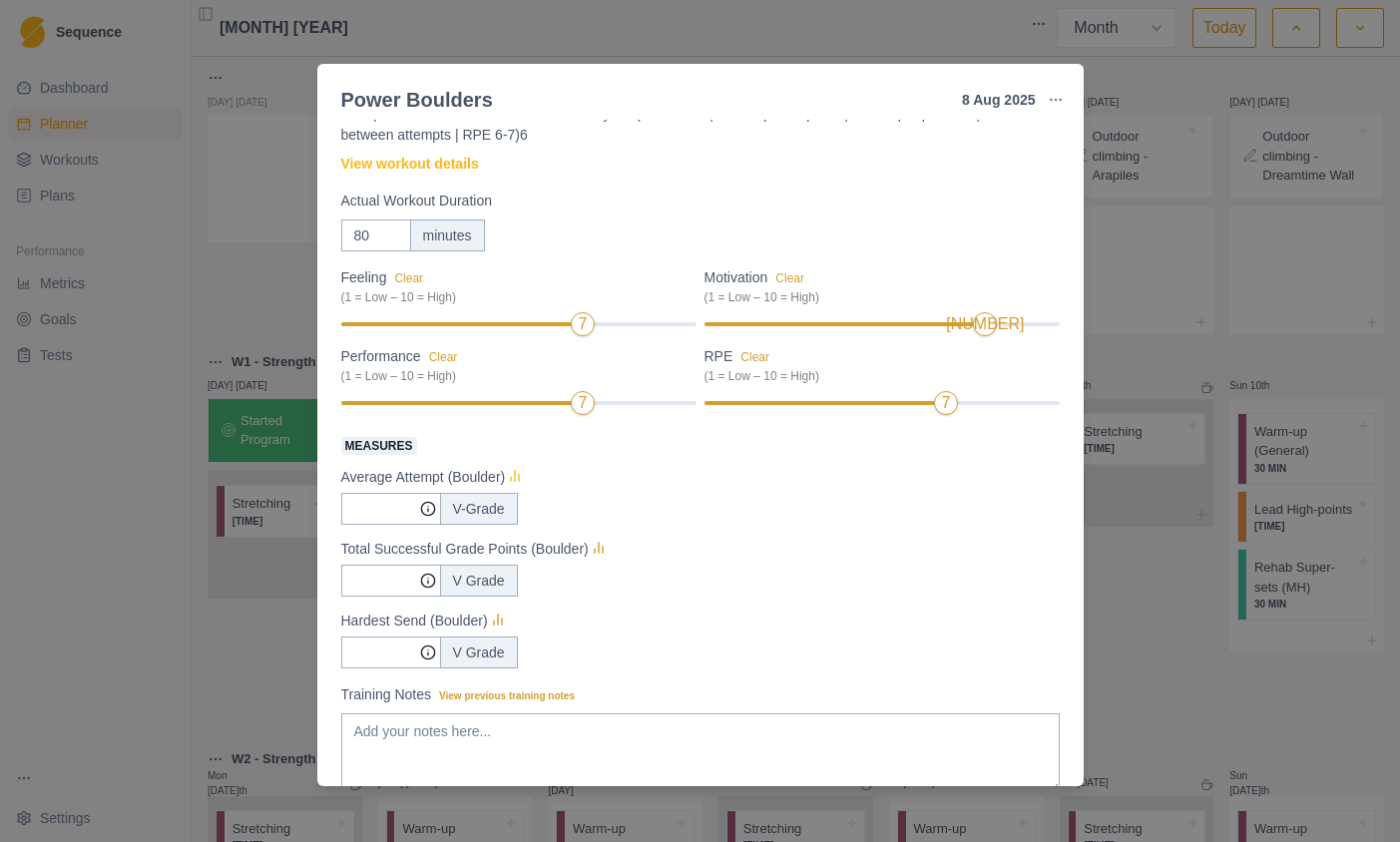click 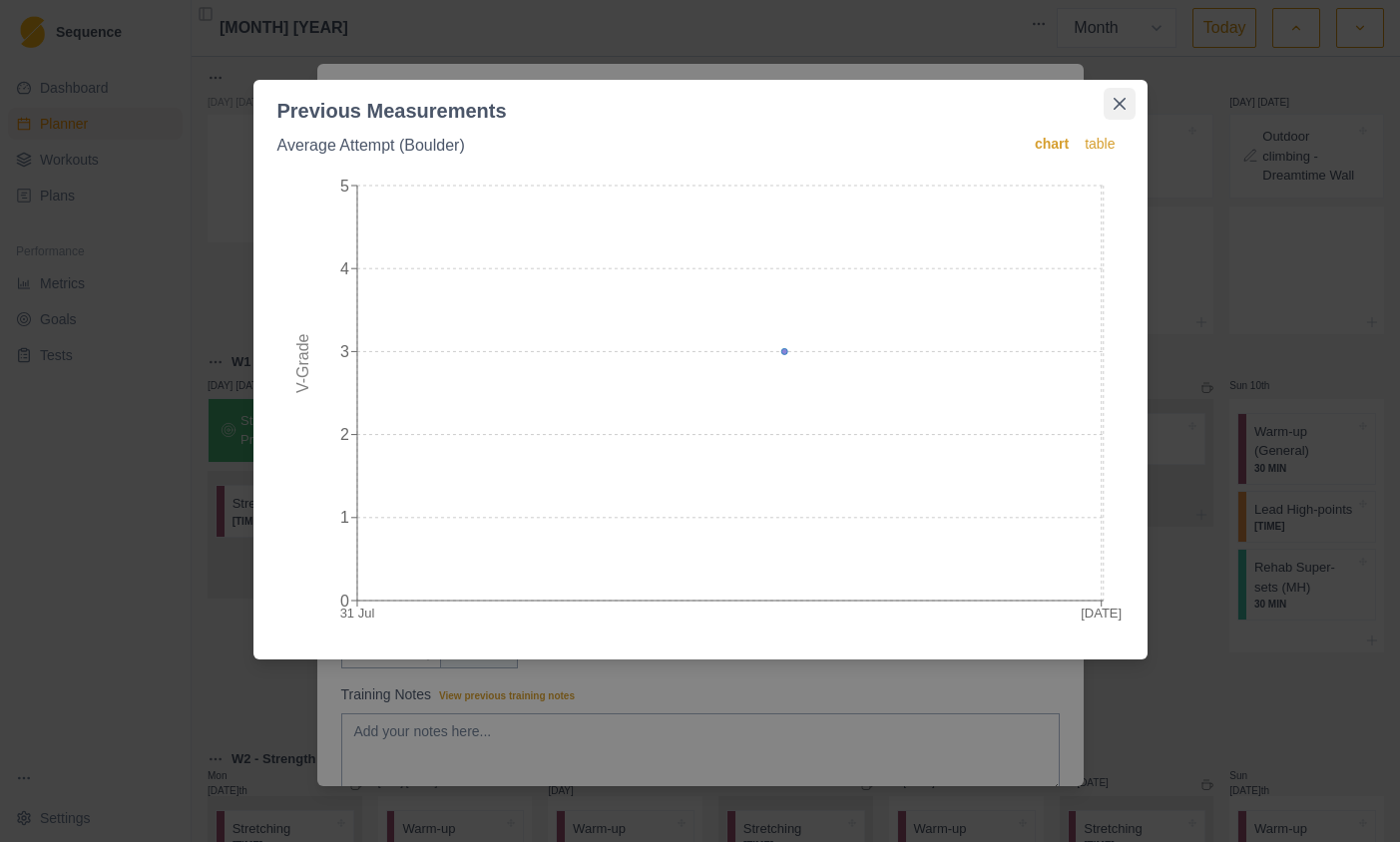 click at bounding box center (1120, 104) 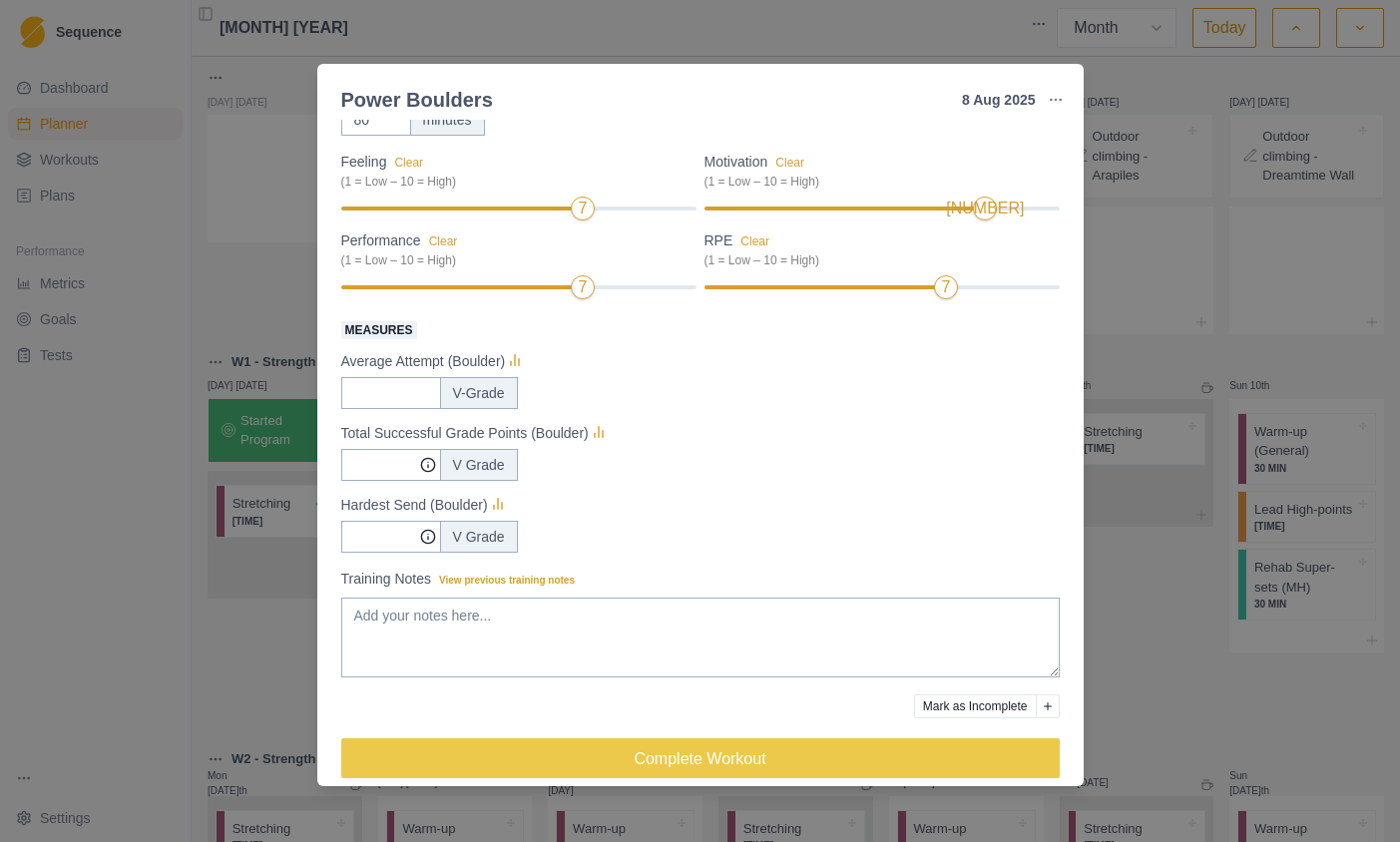 scroll, scrollTop: 196, scrollLeft: 0, axis: vertical 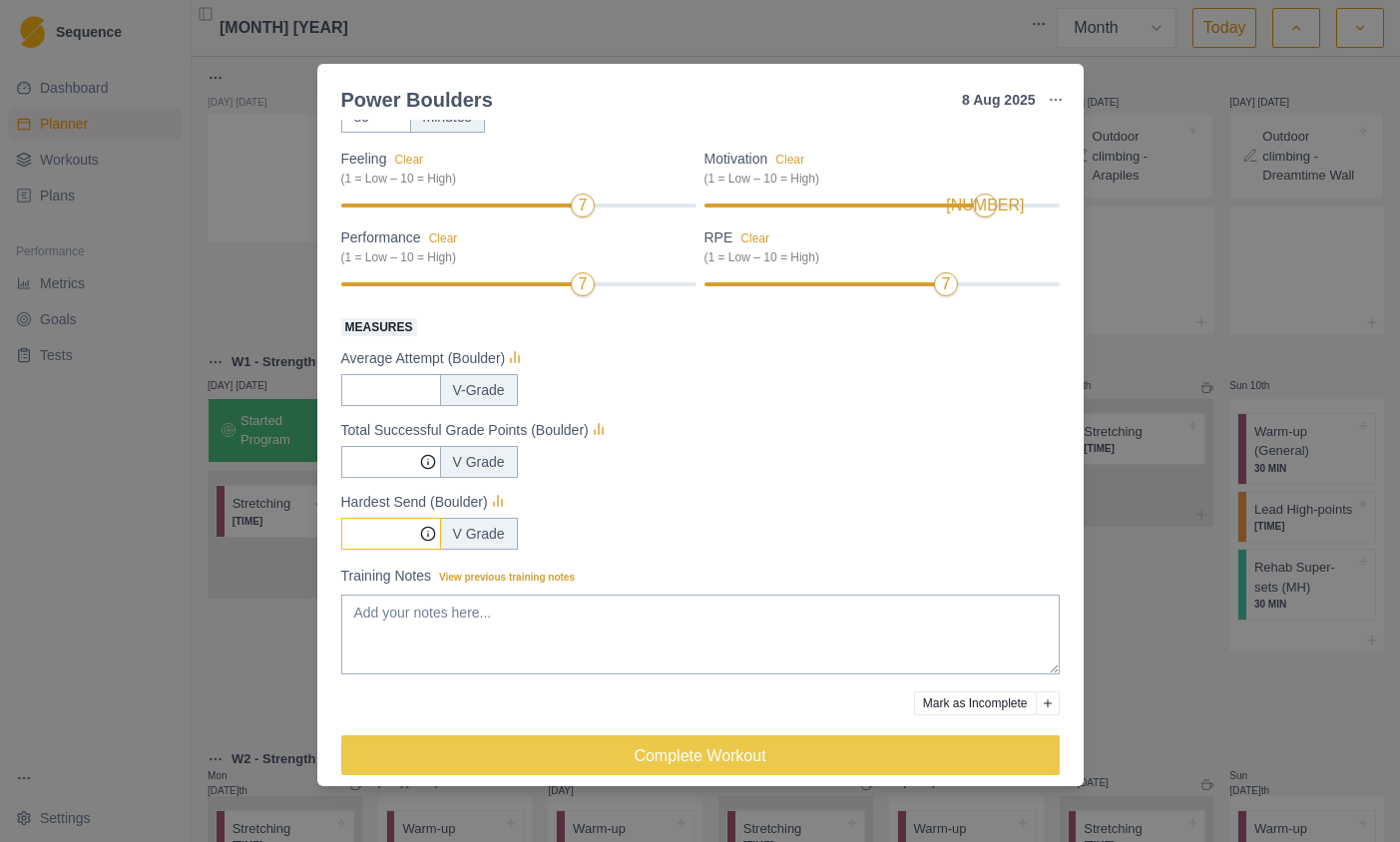 click on "Measures" at bounding box center [391, 462] 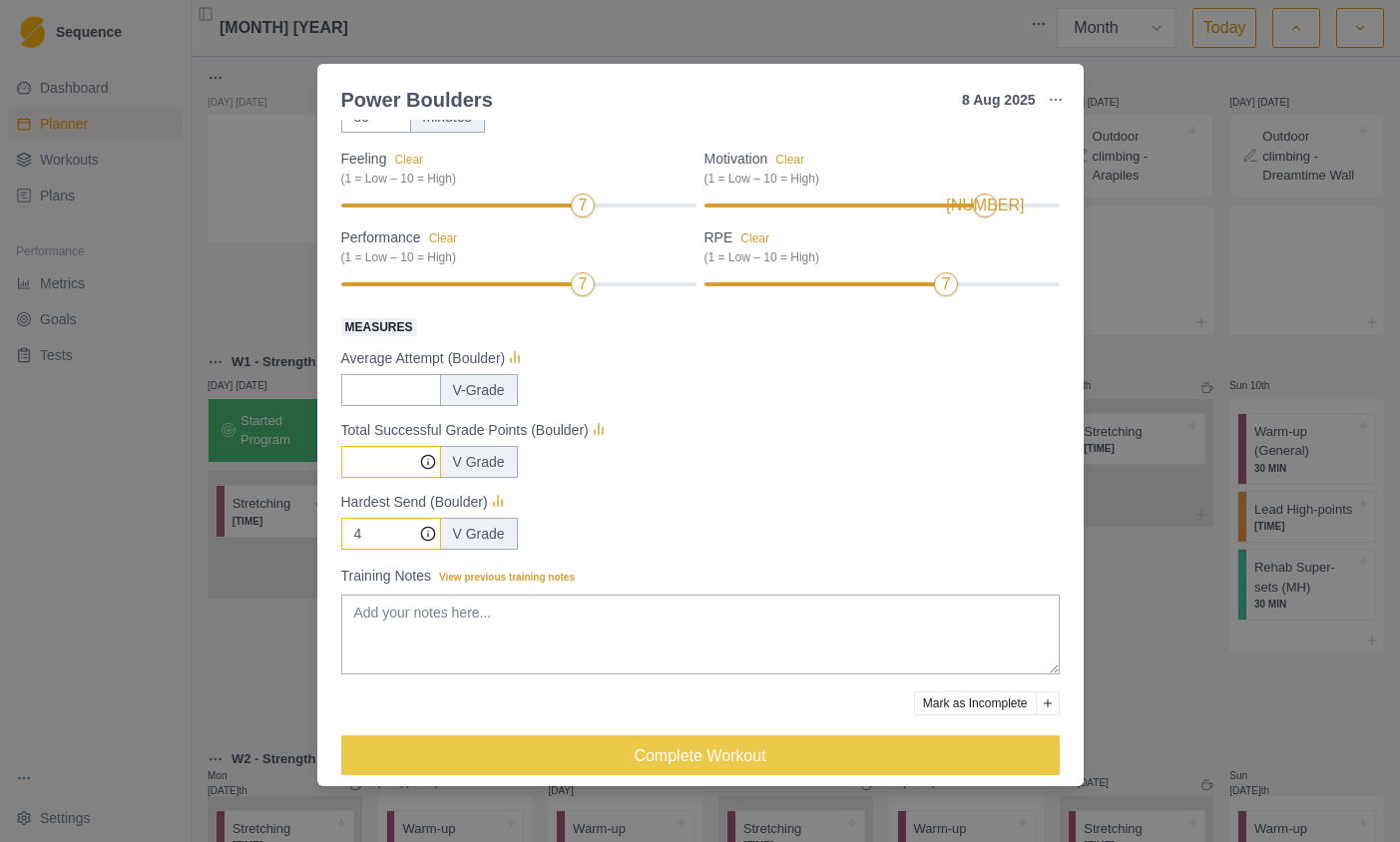 type on "4" 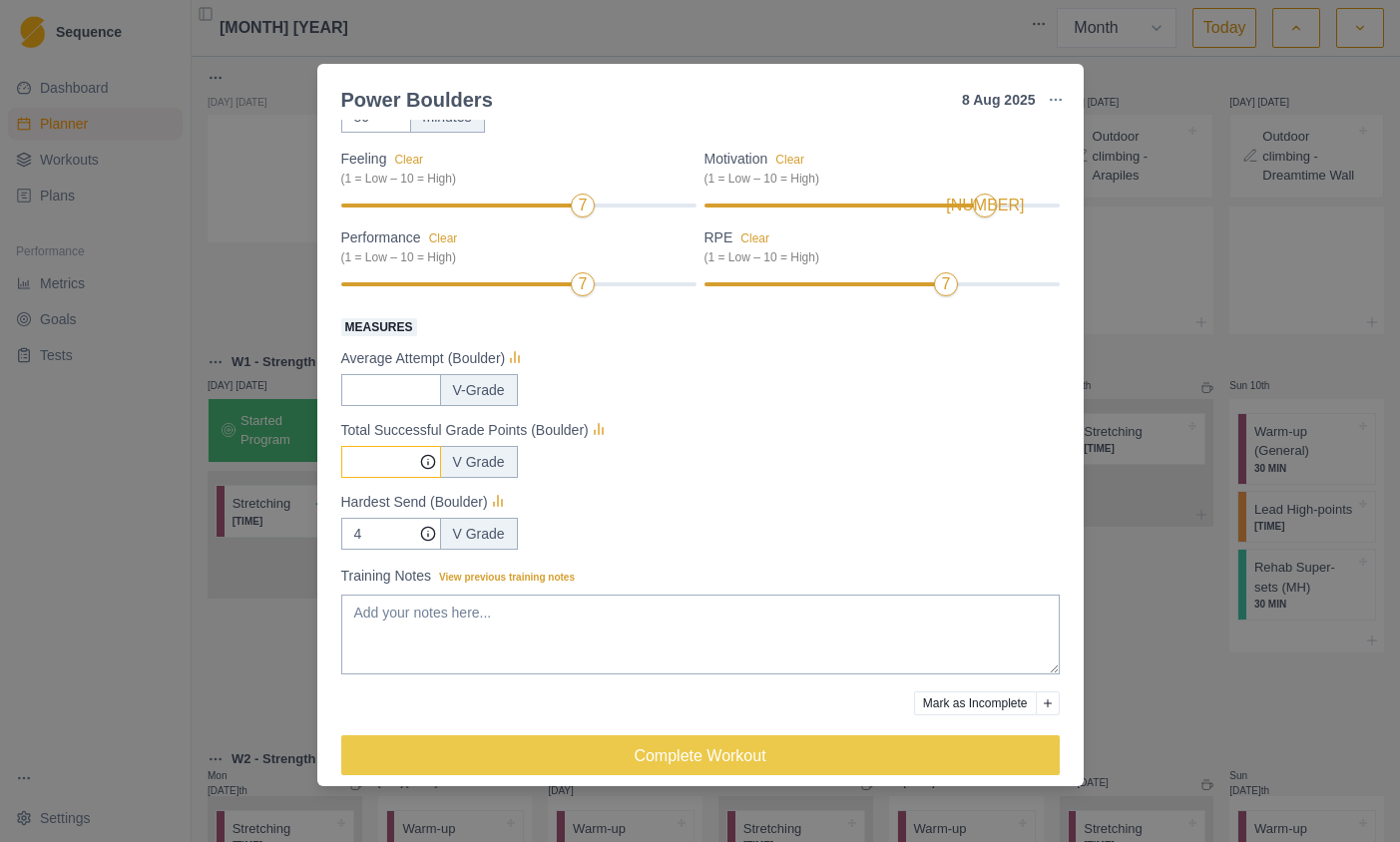 click on "Measures" at bounding box center [391, 462] 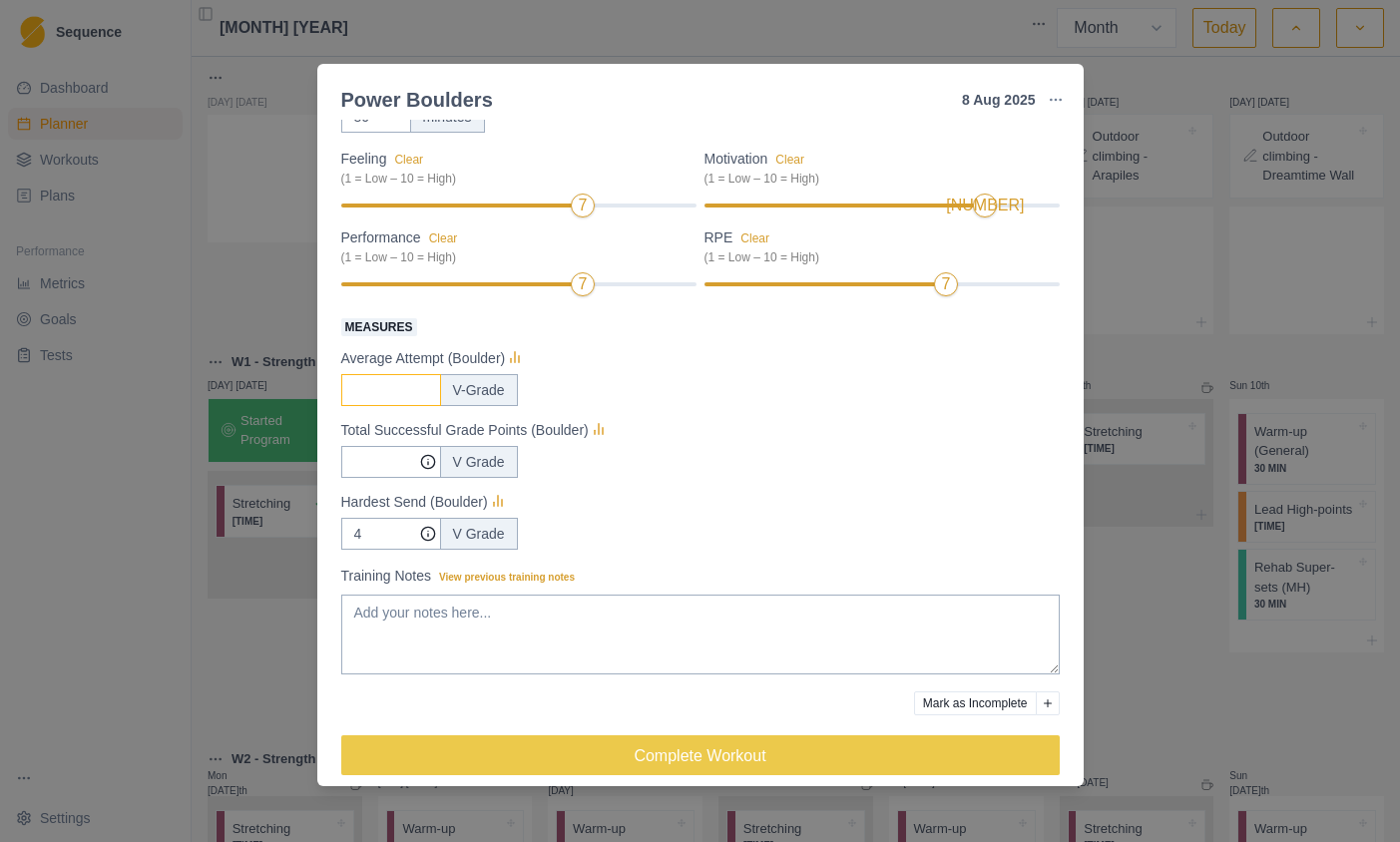 click on "Measures" at bounding box center [391, 390] 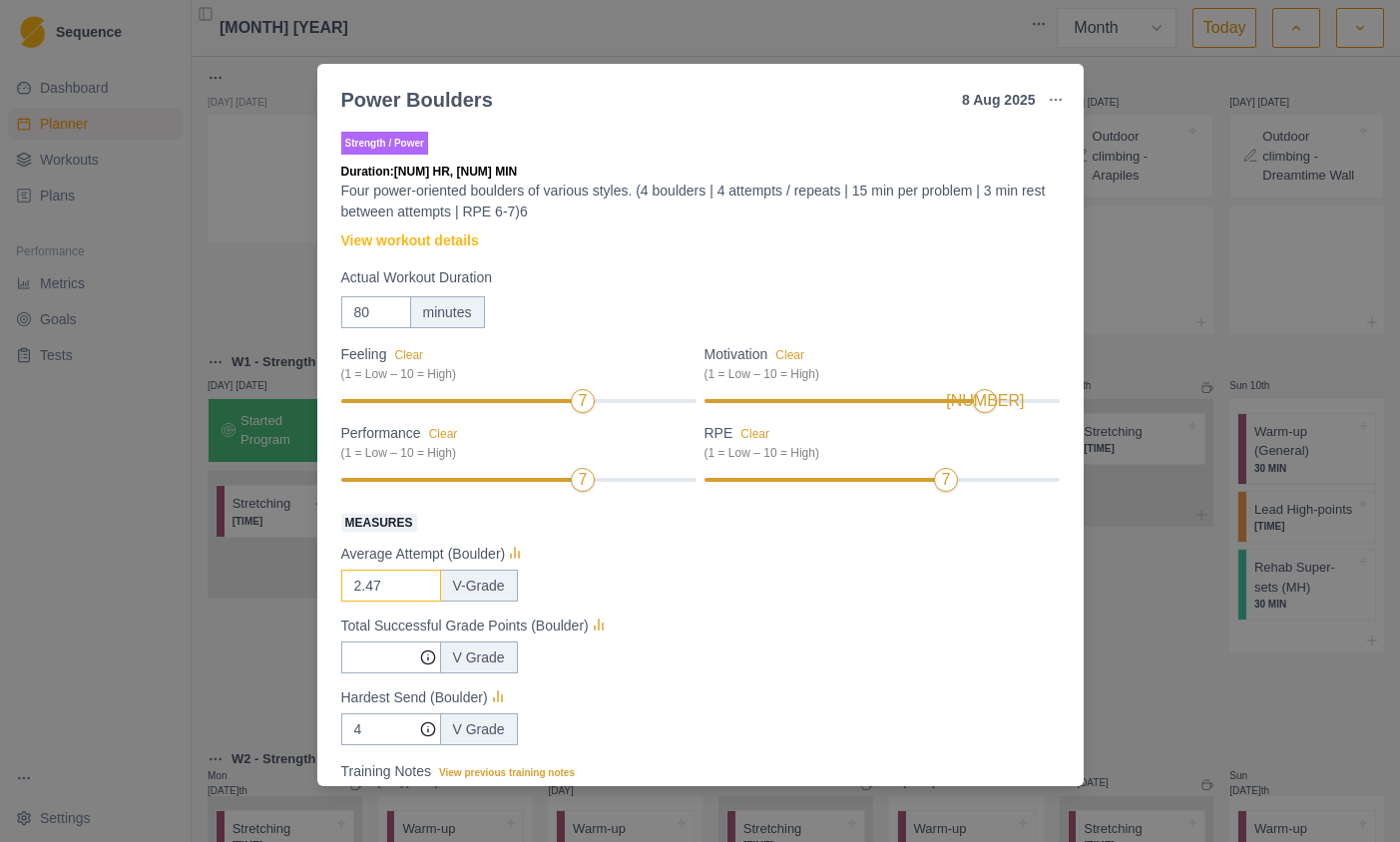 scroll, scrollTop: 212, scrollLeft: 0, axis: vertical 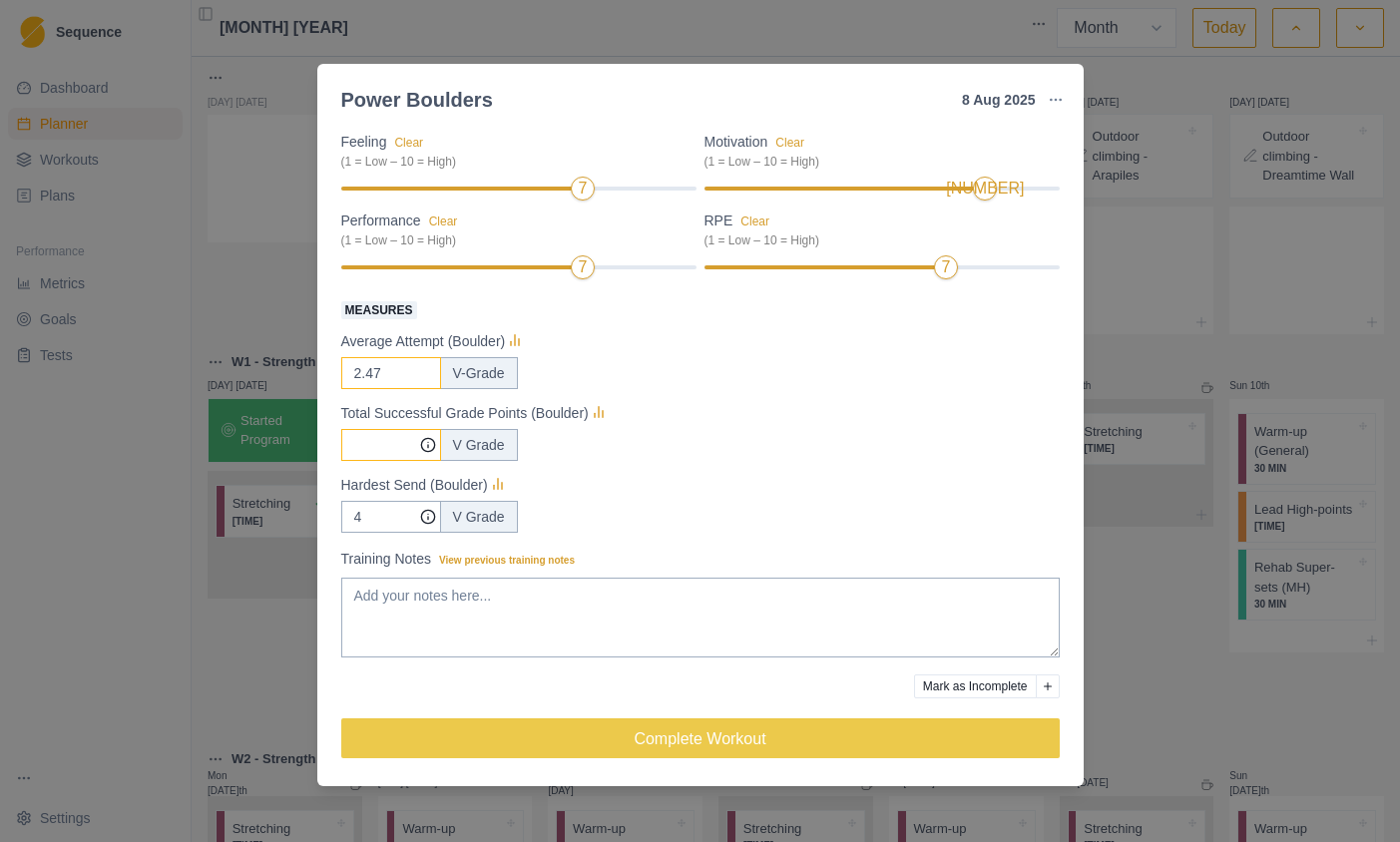 type on "2.47" 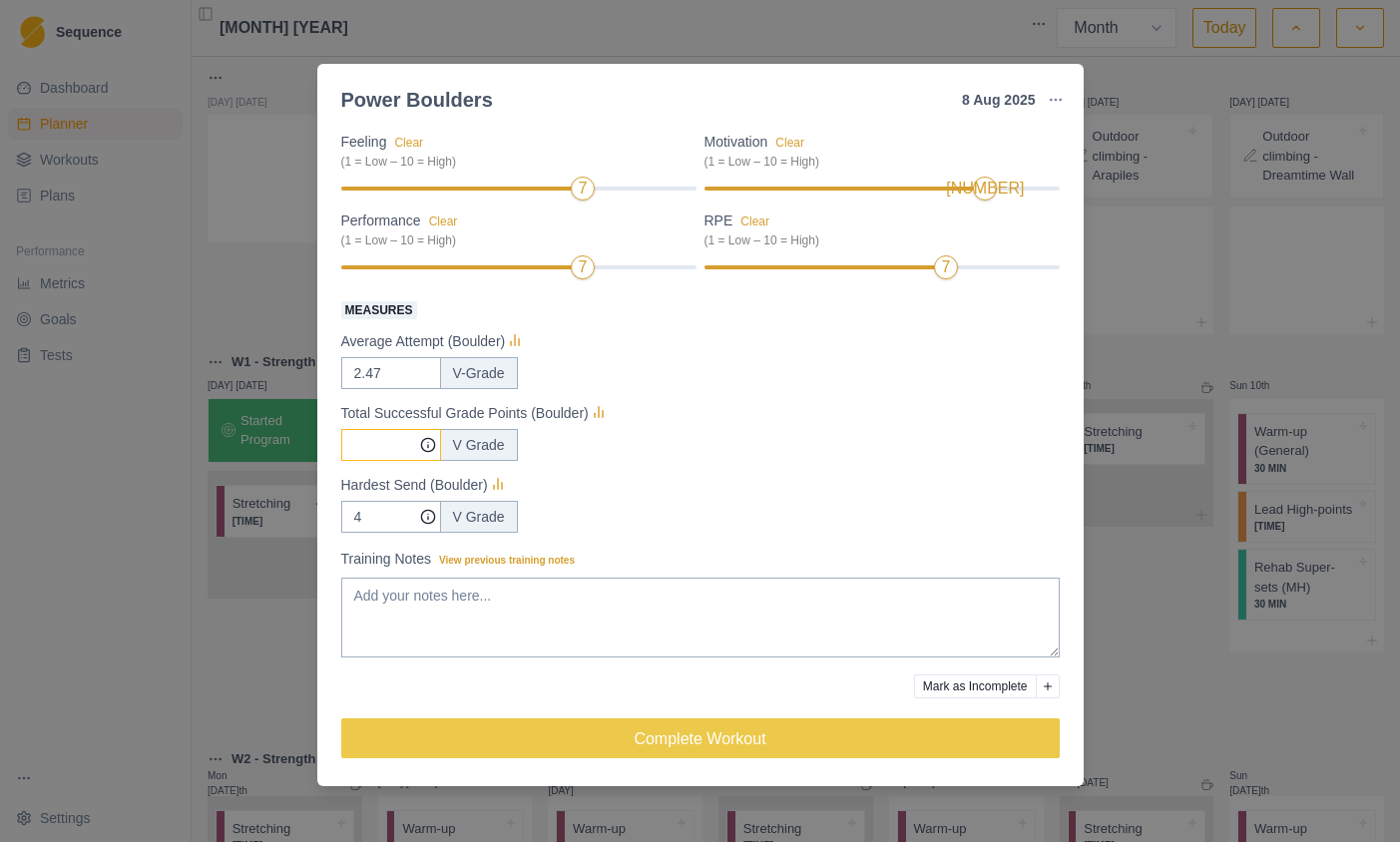 click on "Measures" at bounding box center (391, 445) 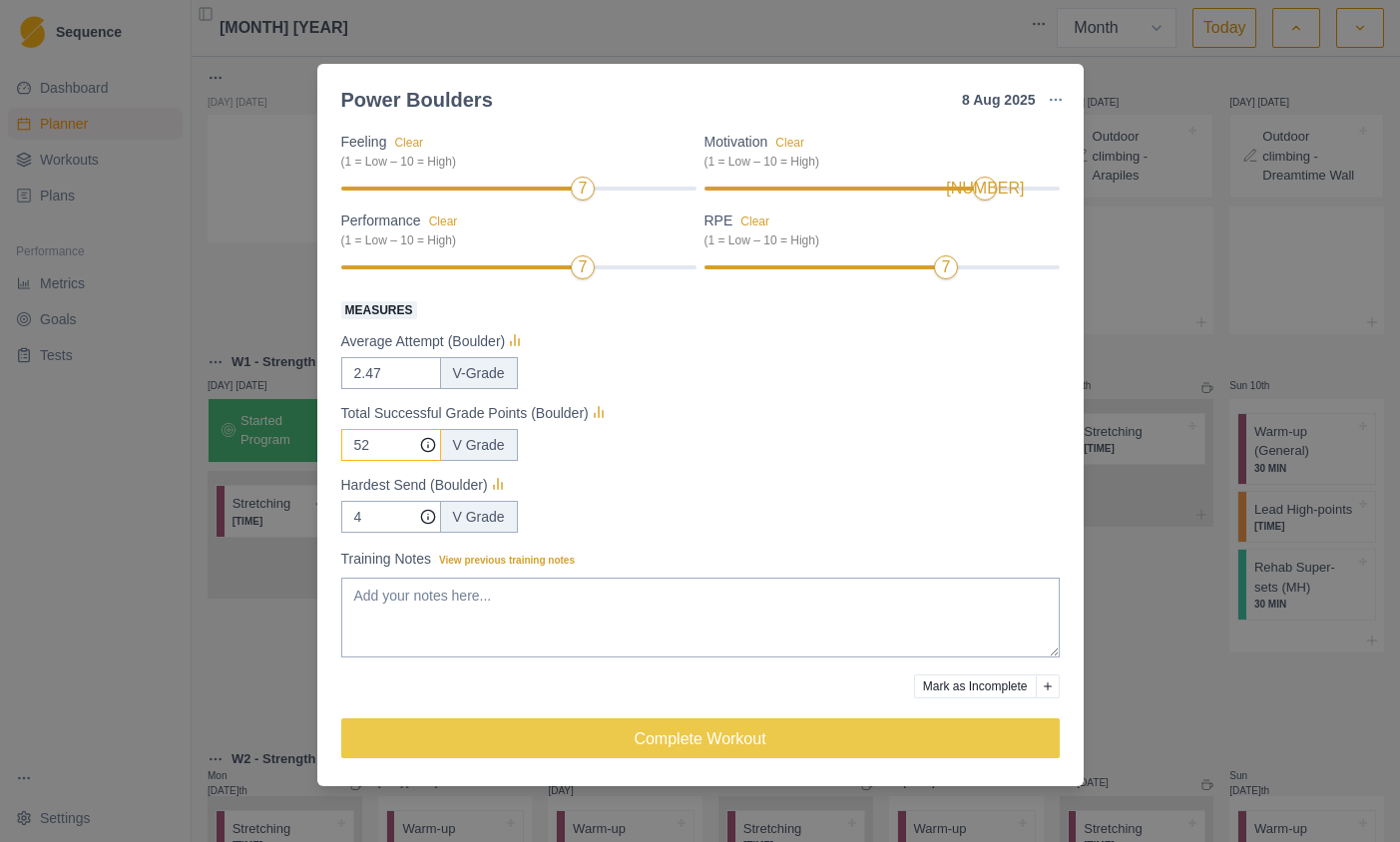 type on "52" 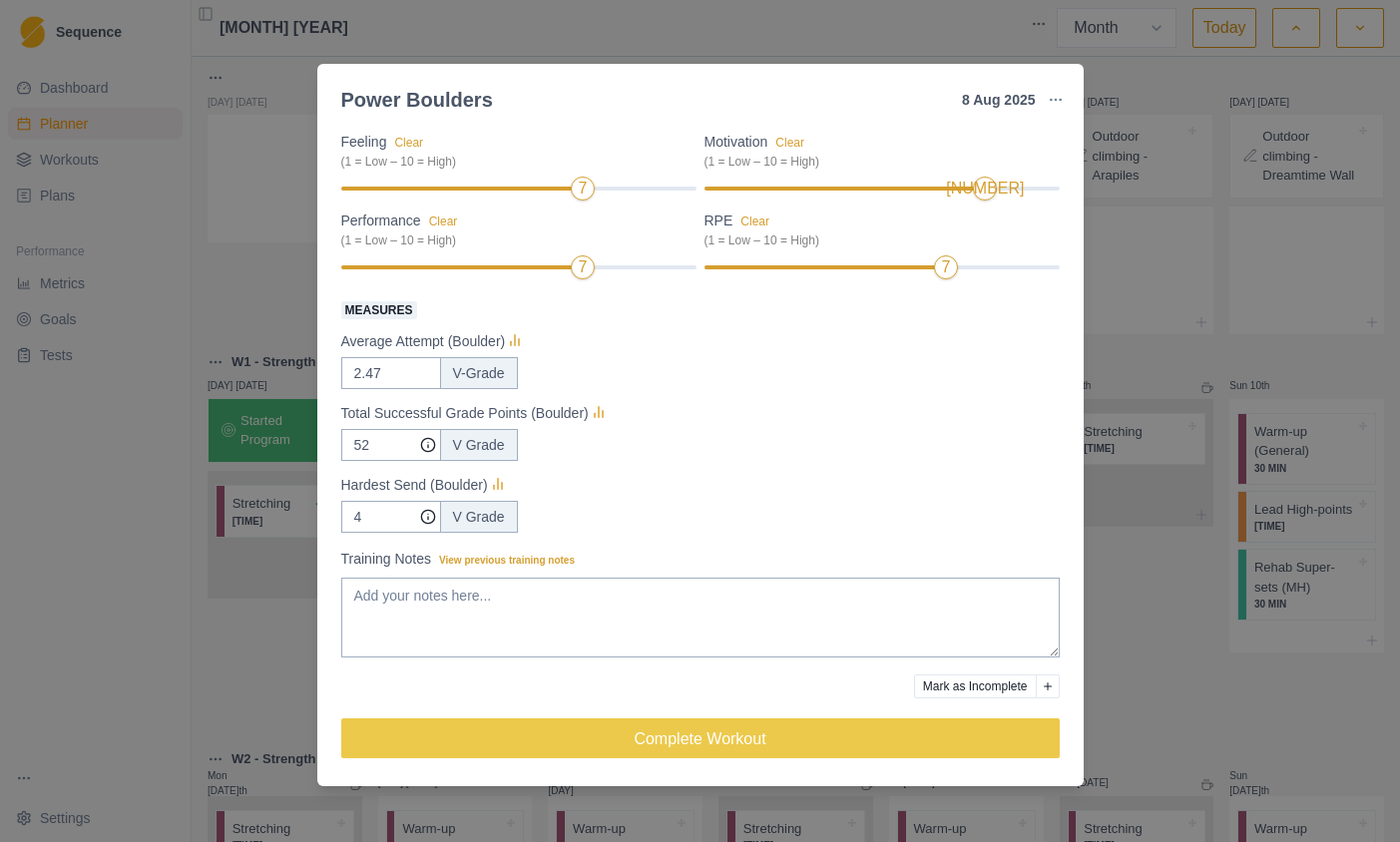 click on "Hardest Send (Boulder)" at bounding box center (700, 485) 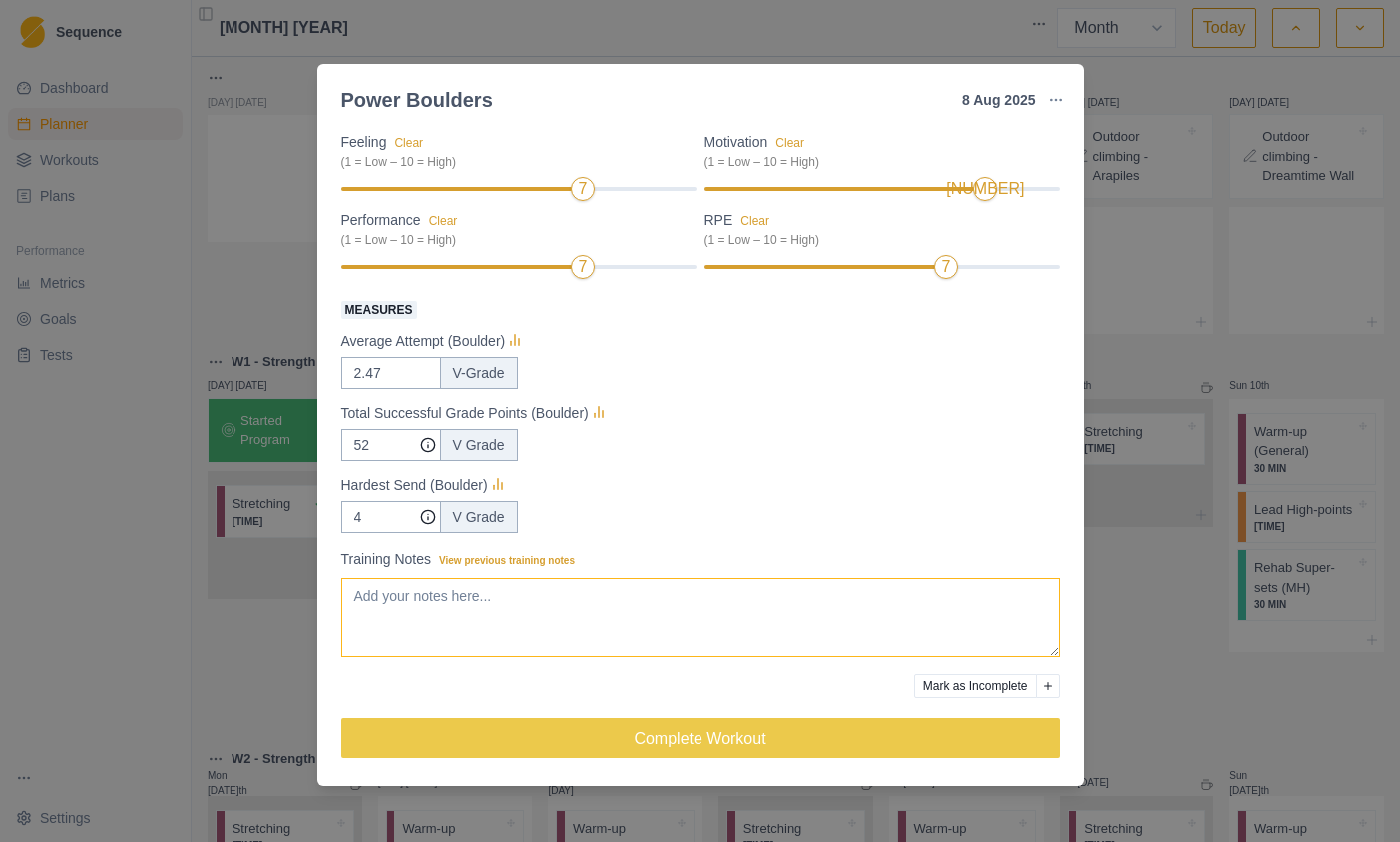 click on "Training Notes View previous training notes" at bounding box center [700, 618] 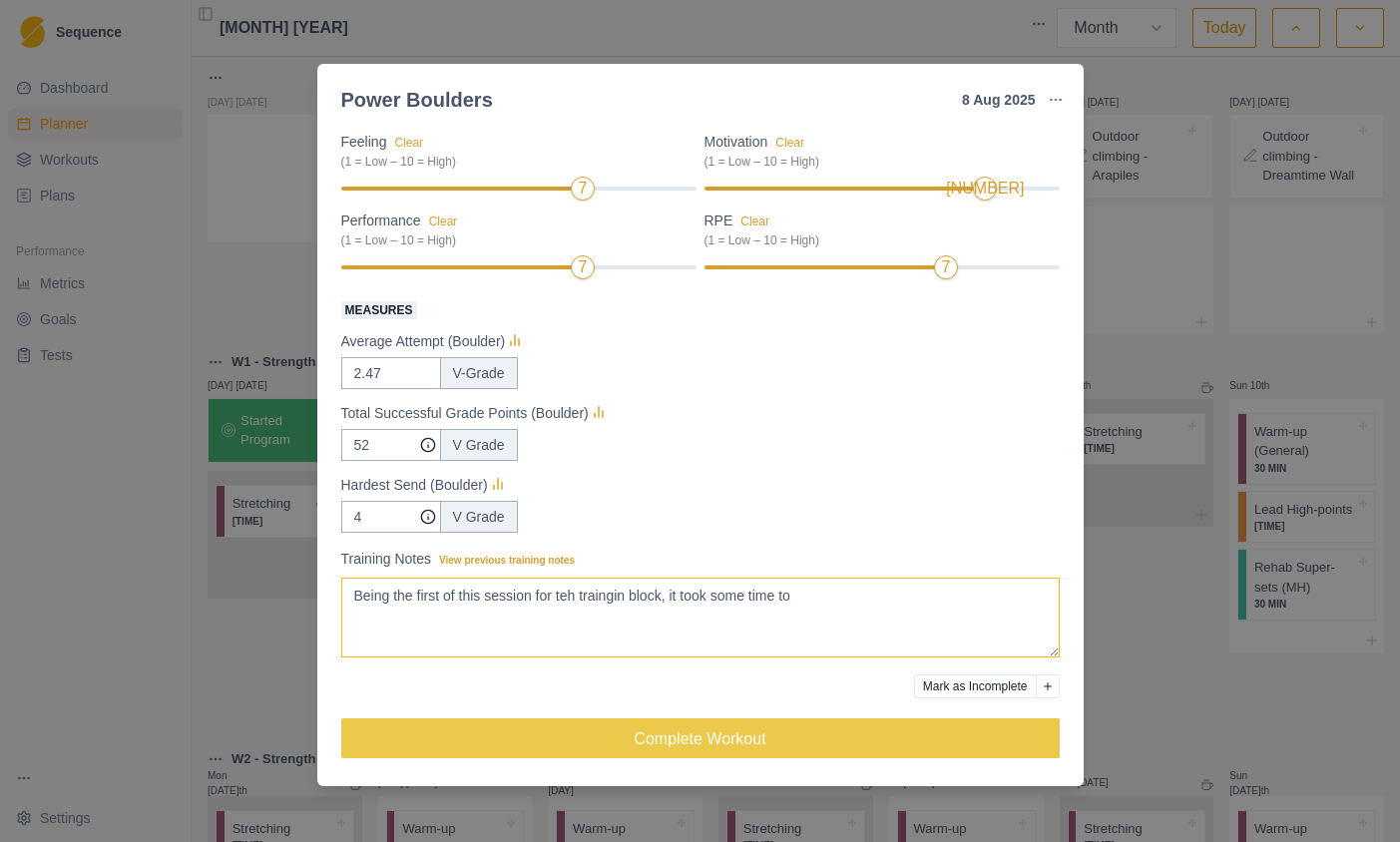 click on "Being the first of this session for teh traingin block, it took some time to" at bounding box center (700, 618) 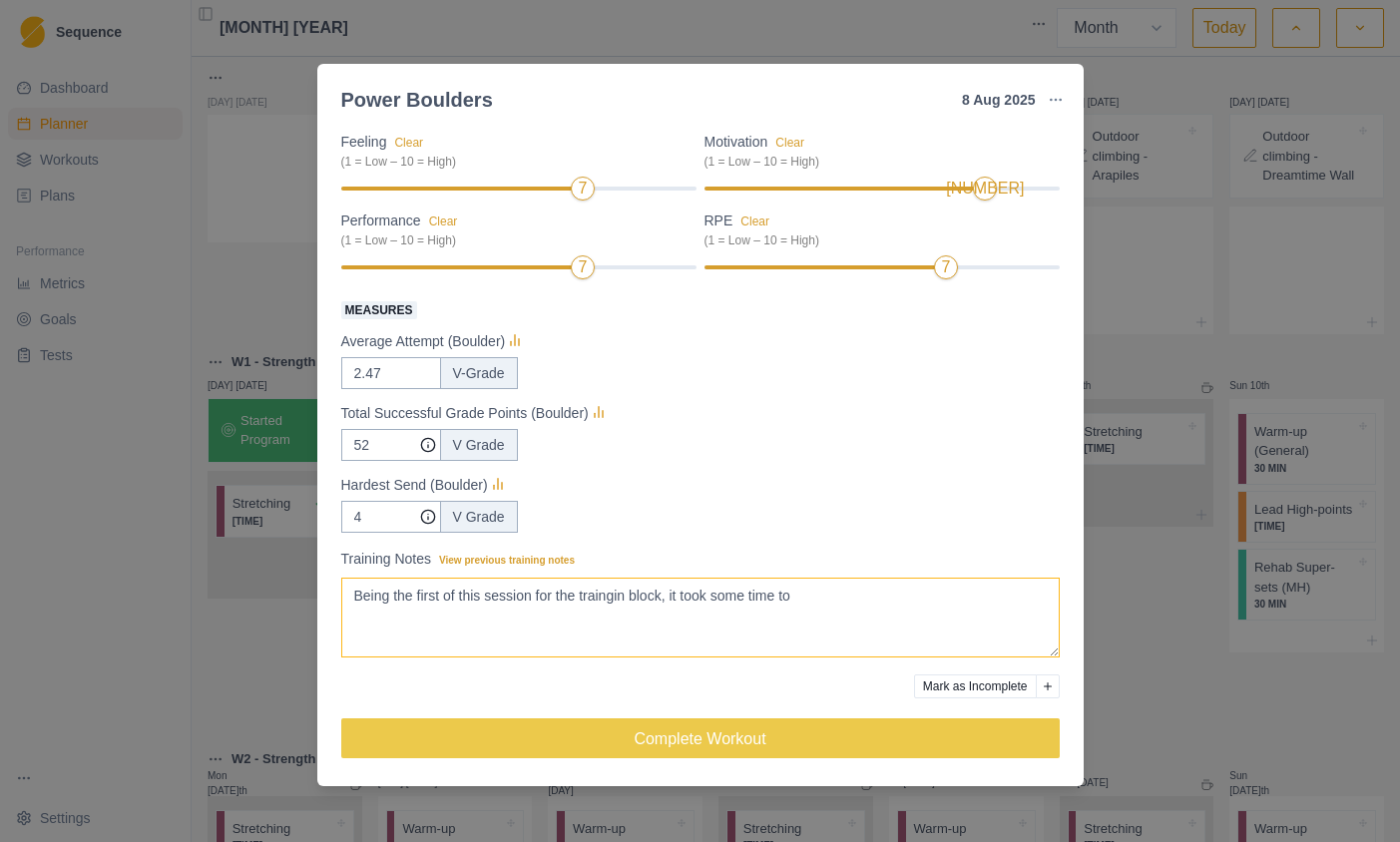 click on "Being the first of this session for the traingin block, it took some time to" at bounding box center [700, 618] 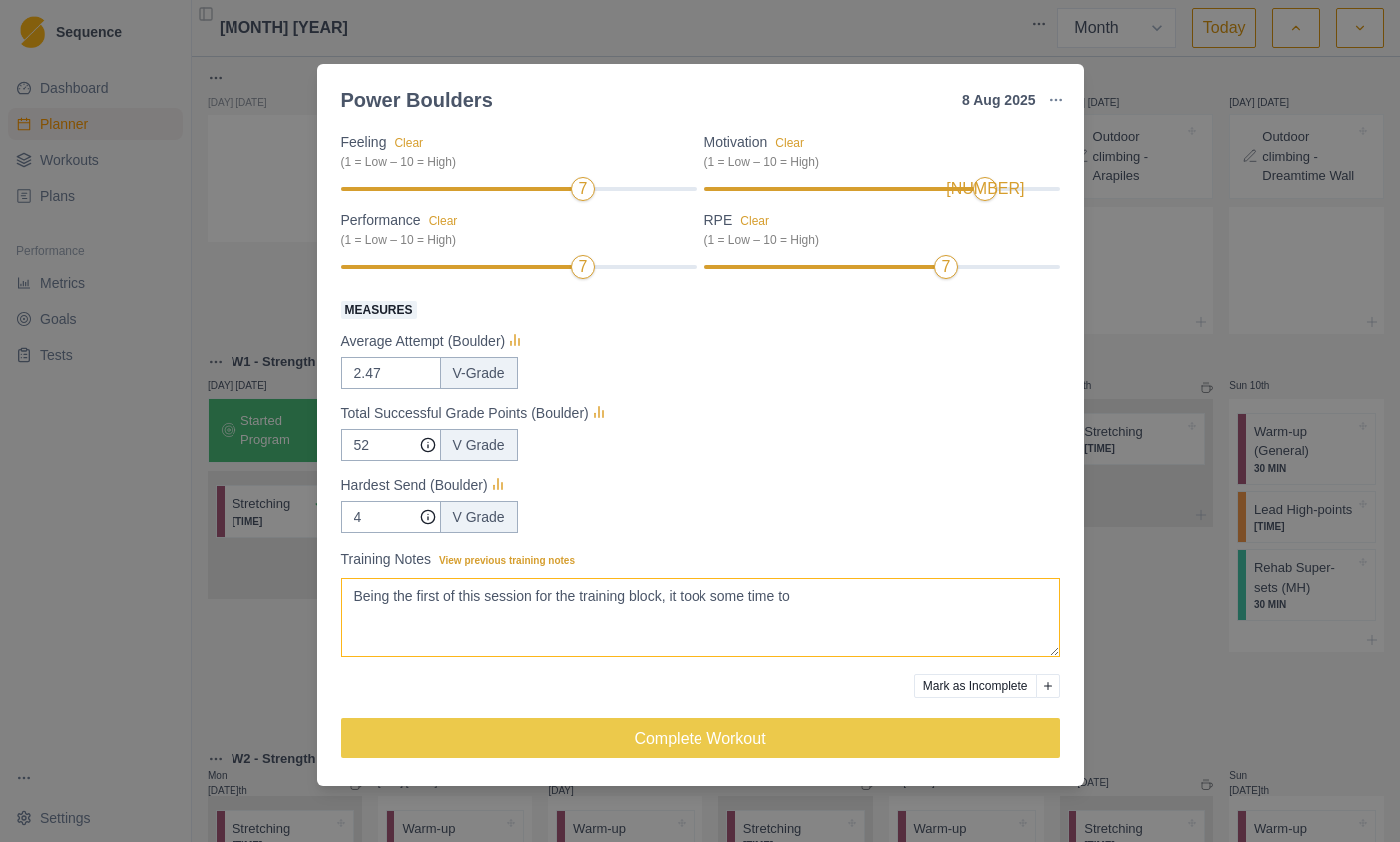 click on "Being the first of this session for the training block, it took some time to" at bounding box center [700, 618] 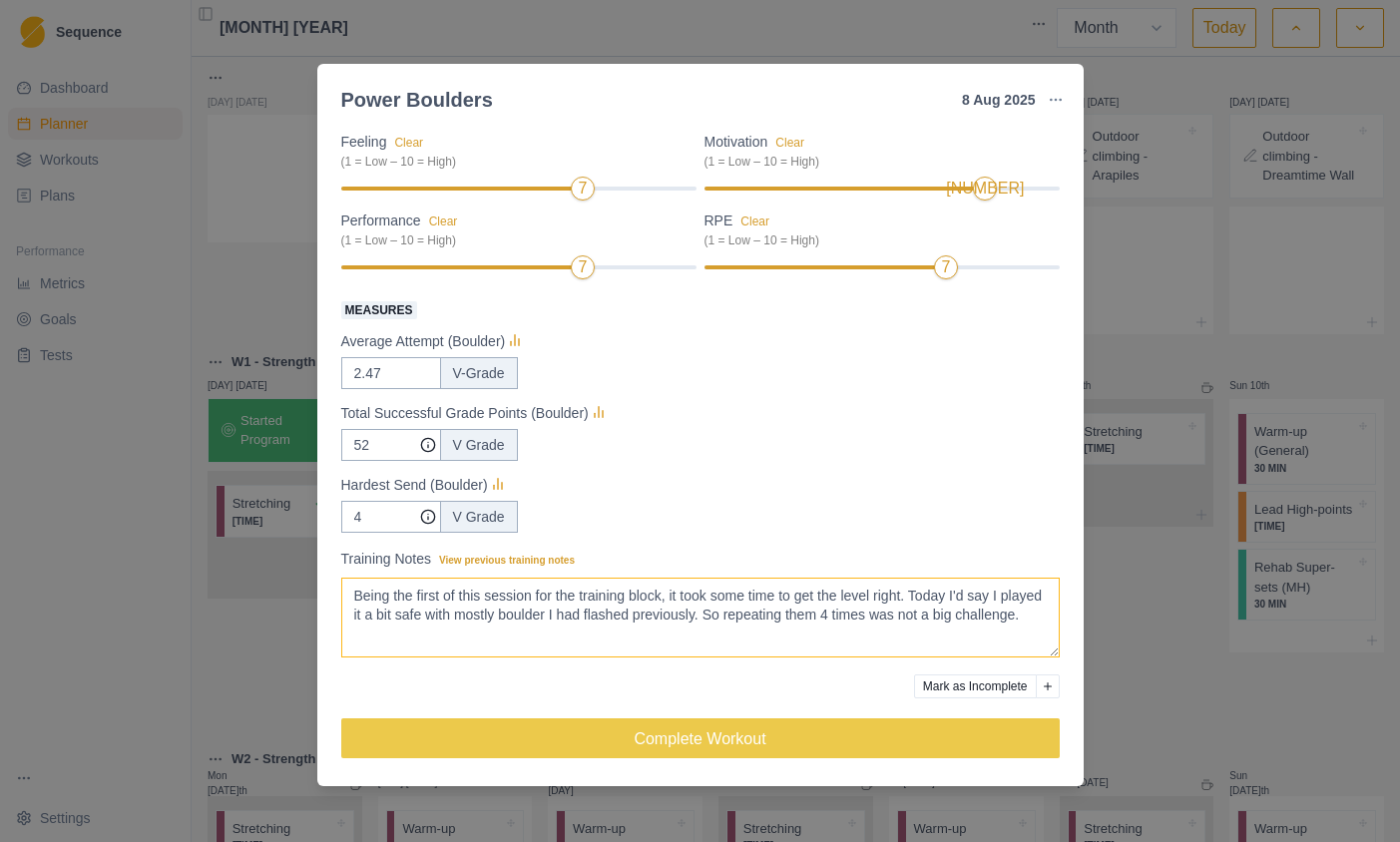 scroll, scrollTop: 5, scrollLeft: 0, axis: vertical 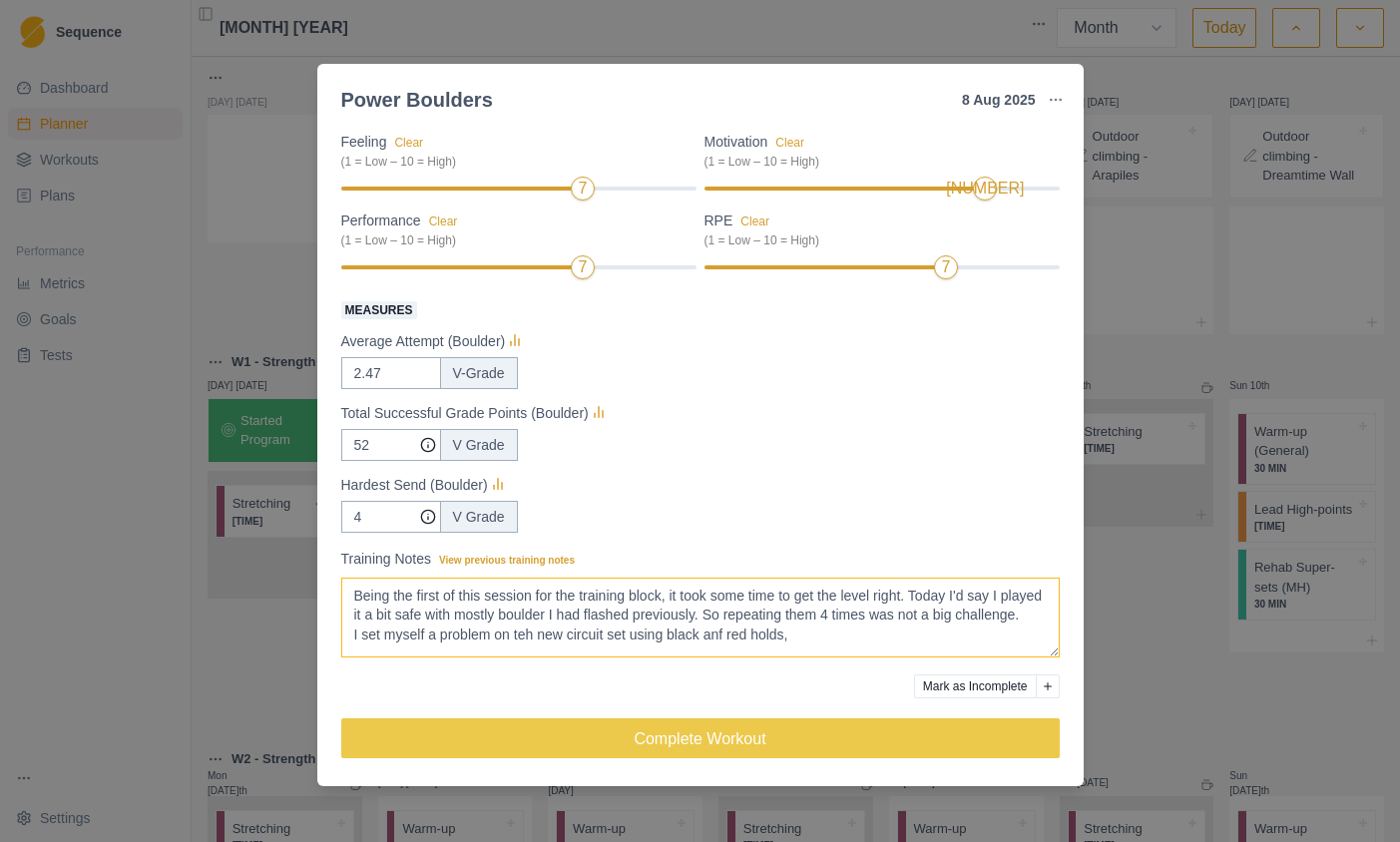 click on "Being the first of this session for the training block, it took some time to get the level right. Today I'd say I played it a bit safe with mostly boulder I had flashed previously. So repeating them 4 times was not a big challenge.
I set myself a problem on teh new circuit set using black anf red holds," at bounding box center [700, 618] 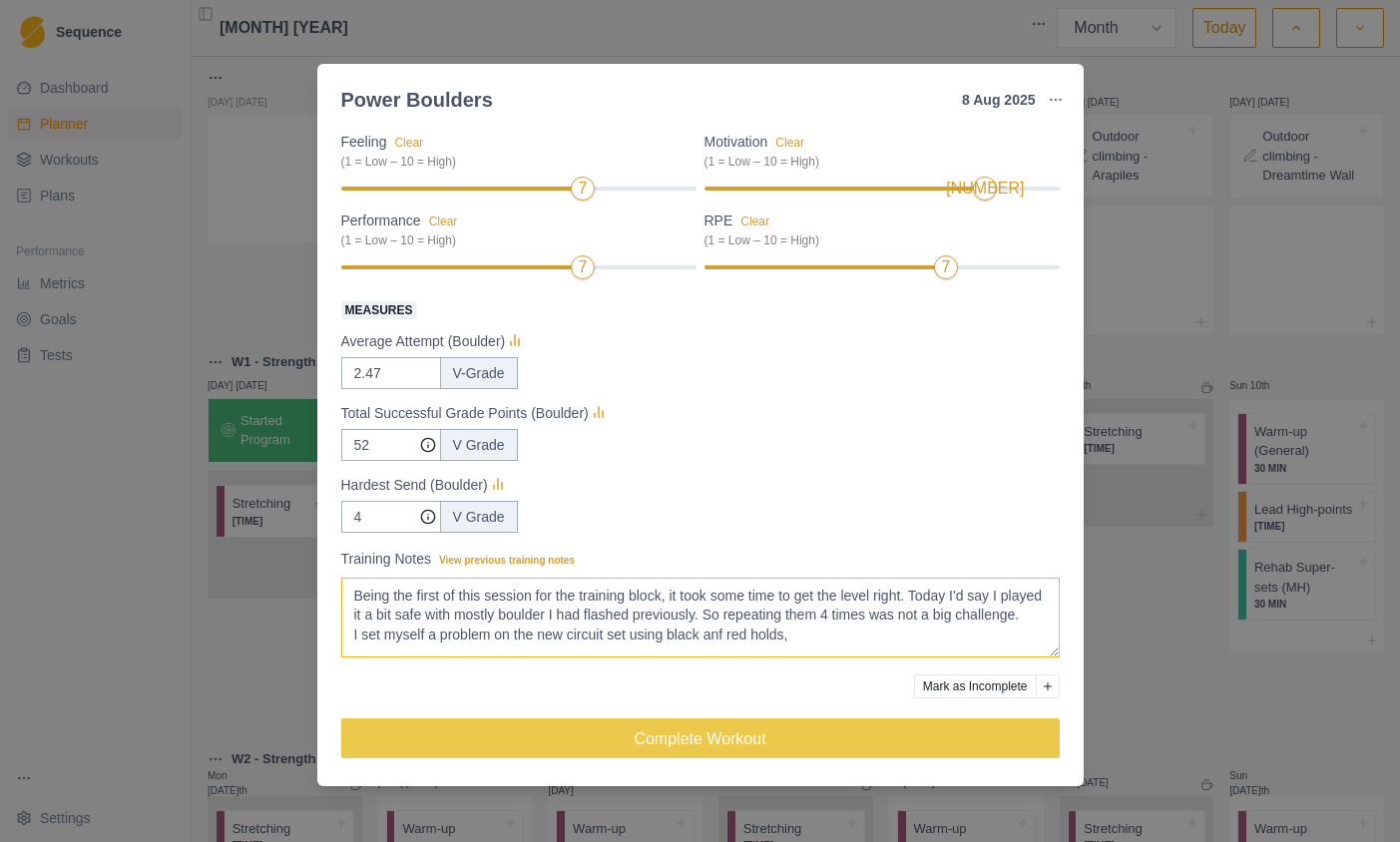 click on "Being the first of this session for the training block, it took some time to get the level right. Today I'd say I played it a bit safe with mostly boulder I had flashed previously. So repeating them 4 times was not a big challenge.
I set myself a problem on the new circuit set using black anf red holds," at bounding box center [700, 618] 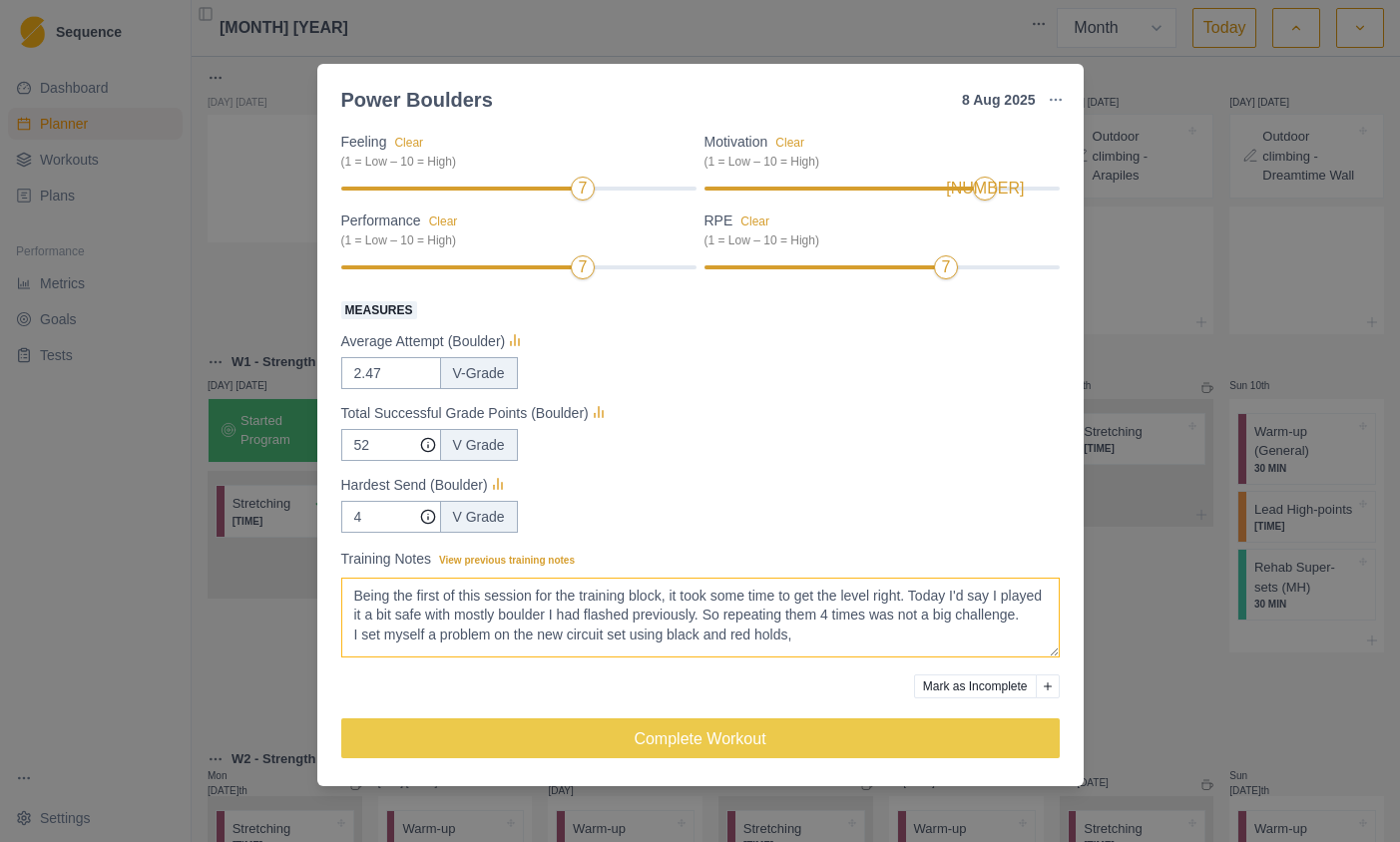 click on "Being the first of this session for the training block, it took some time to get the level right. Today I'd say I played it a bit safe with mostly boulder I had flashed previously. So repeating them 4 times was not a big challenge.
I set myself a problem on the new circuit set using black and red holds," at bounding box center (700, 618) 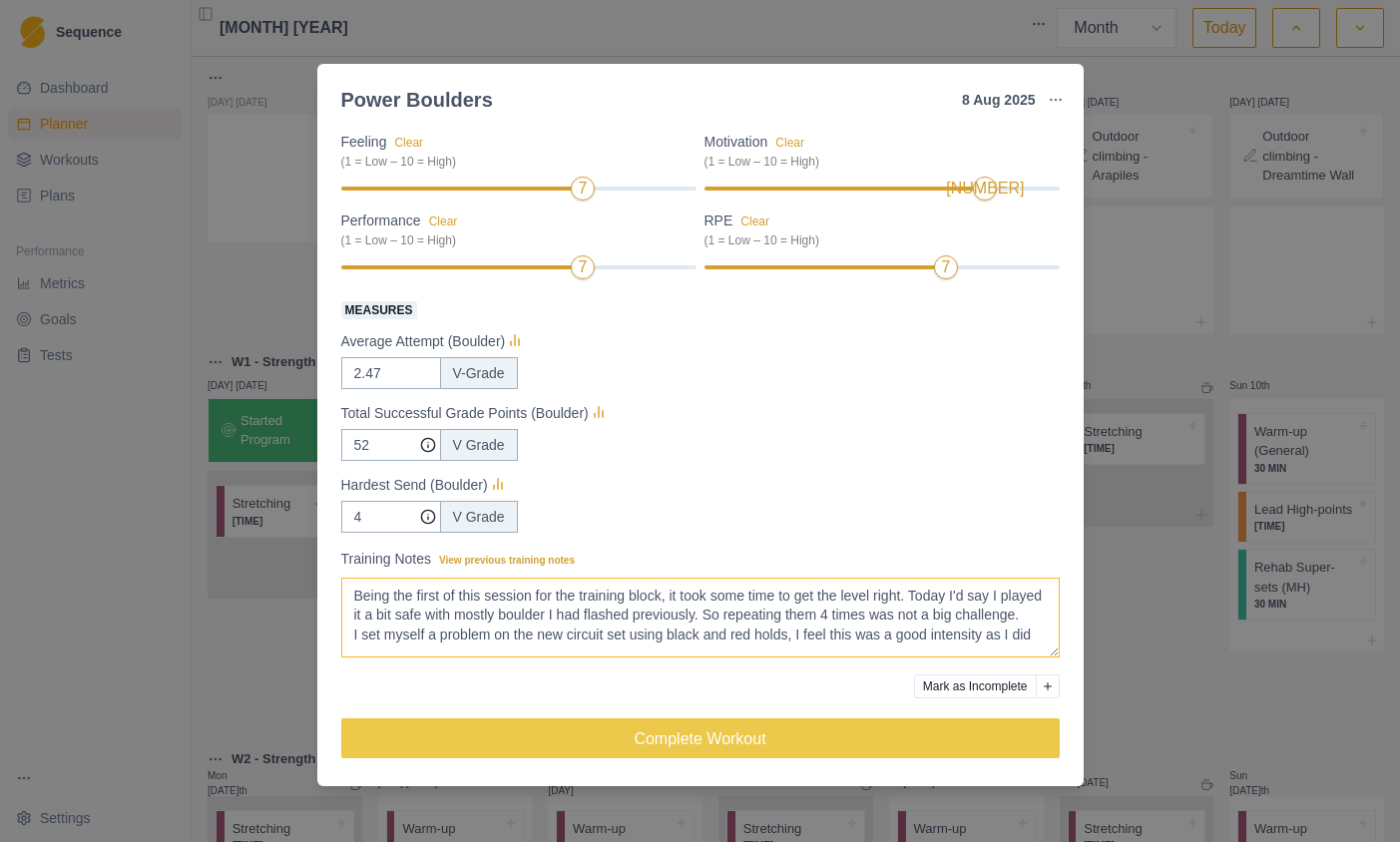 scroll, scrollTop: 24, scrollLeft: 0, axis: vertical 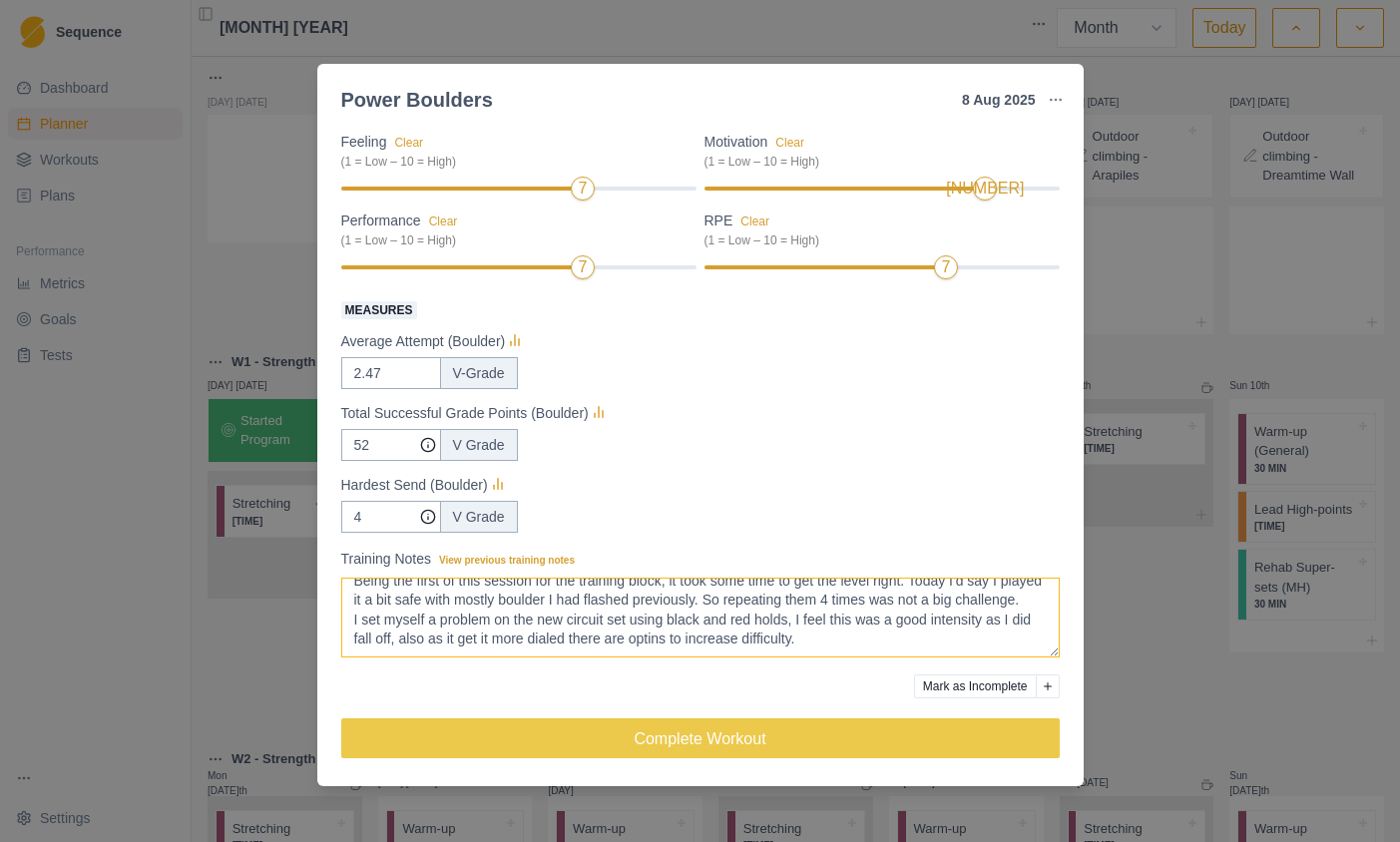 click on "Being the first of this session for the training block, it took some time to get the level right. Today I'd say I played it a bit safe with mostly boulder I had flashed previously. So repeating them 4 times was not a big challenge.
I set myself a problem on the new circuit set using black and red holds, I feel this was a good intensity as I did fall off, also as it get it more dialed there are optins to increase difficulty." at bounding box center [700, 618] 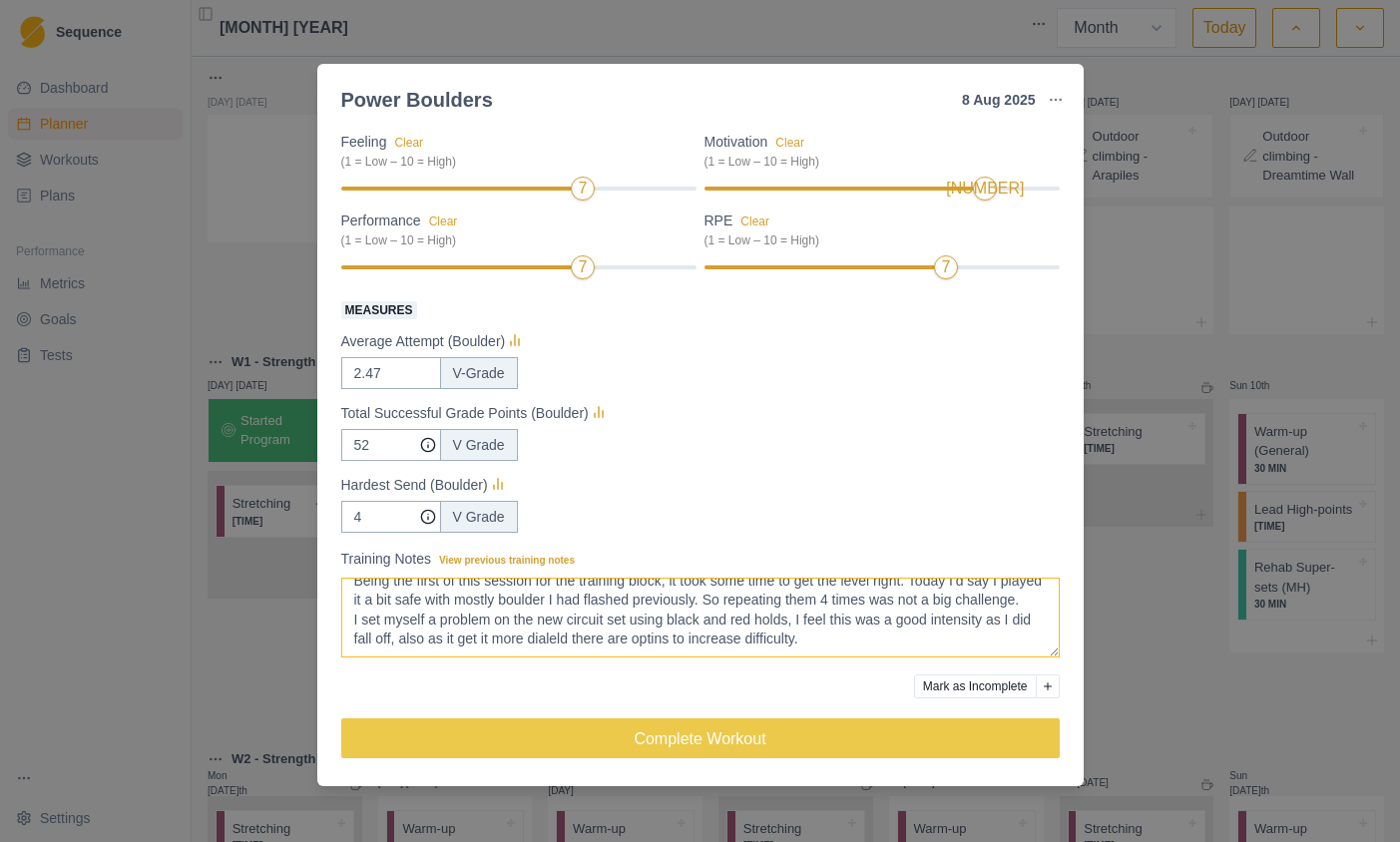 click on "Being the first of this session for the training block, it took some time to get the level right. Today I'd say I played it a bit safe with mostly boulder I had flashed previously. So repeating them 4 times was not a big challenge.
I set myself a problem on the new circuit set using black and red holds, I feel this was a good intensity as I did fall off, also as it get it more dialeld there are optins to increase difficulty." at bounding box center [700, 618] 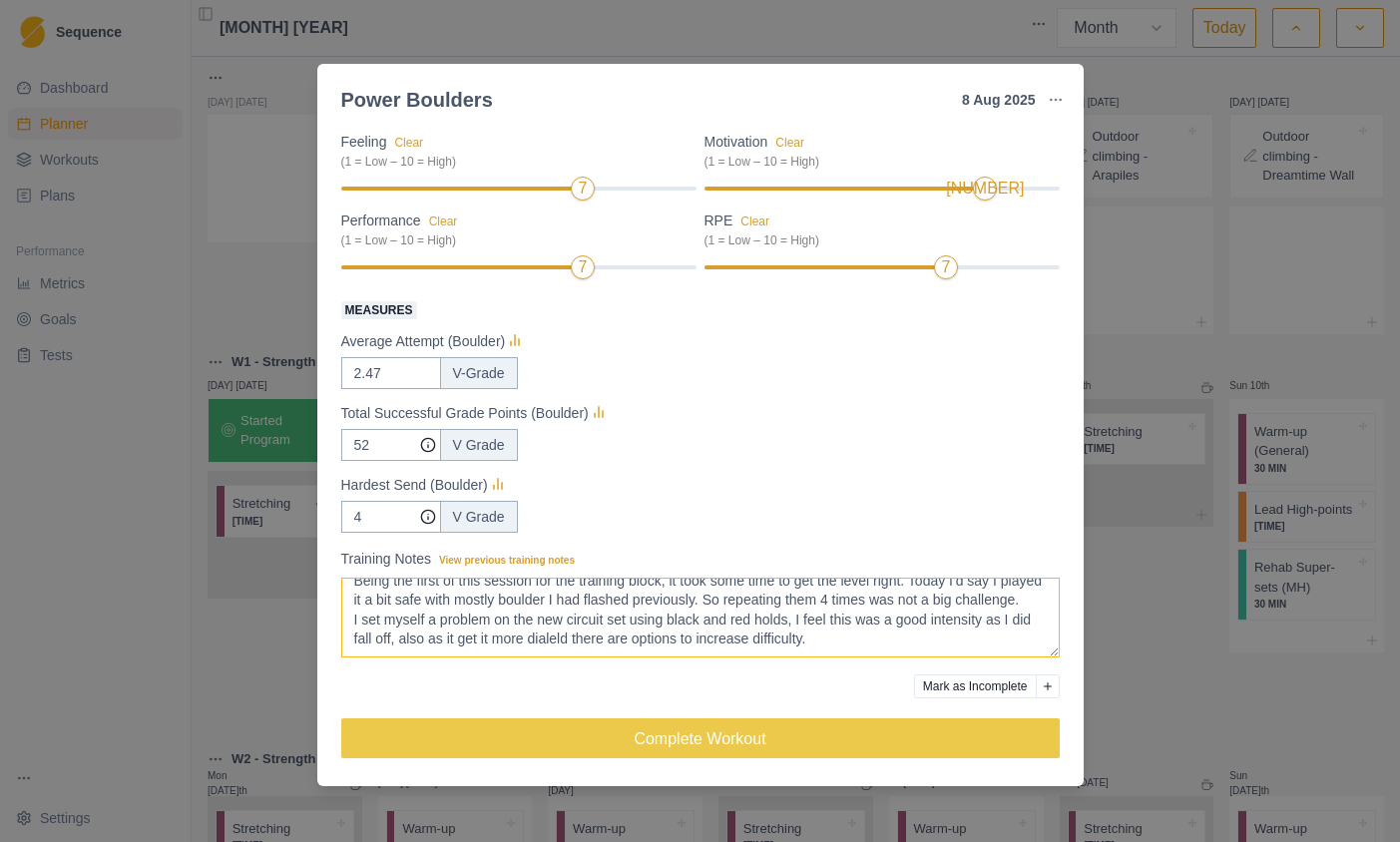 click on "Being the first of this session for the training block, it took some time to get the level right. Today I'd say I played it a bit safe with mostly boulder I had flashed previously. So repeating them 4 times was not a big challenge.
I set myself a problem on the new circuit set using black and red holds, I feel this was a good intensity as I did fall off, also as it get it more dialeld there are options to increase difficulty." at bounding box center (700, 618) 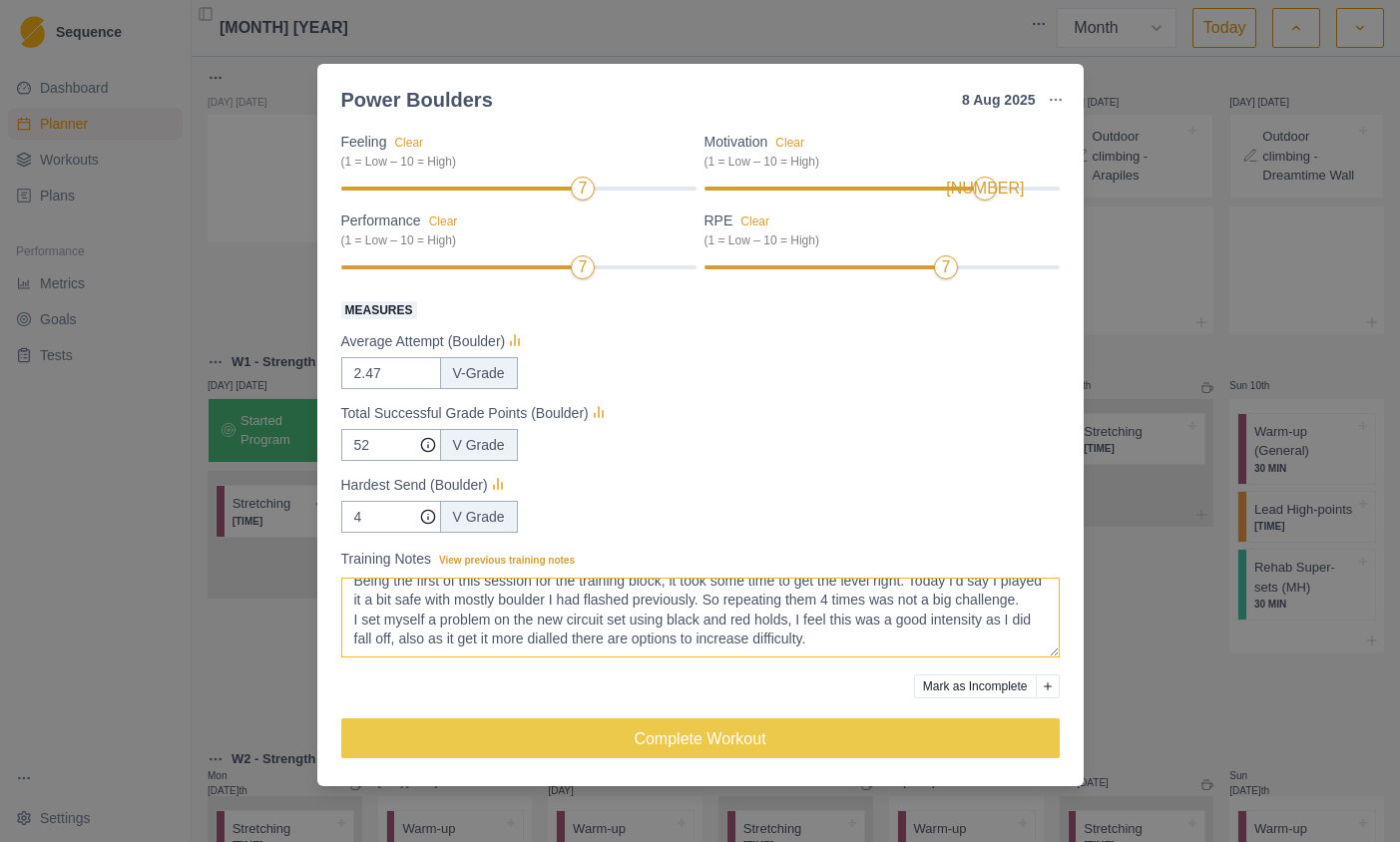 click on "Being the first of this session for the training block, it took some time to get the level right. Today I'd say I played it a bit safe with mostly boulder I had flashed previously. So repeating them 4 times was not a big challenge.
I set myself a problem on the new circuit set using black and red holds, I feel this was a good intensity as I did fall off, also as it get it more dialled there are options to increase difficulty." at bounding box center (700, 618) 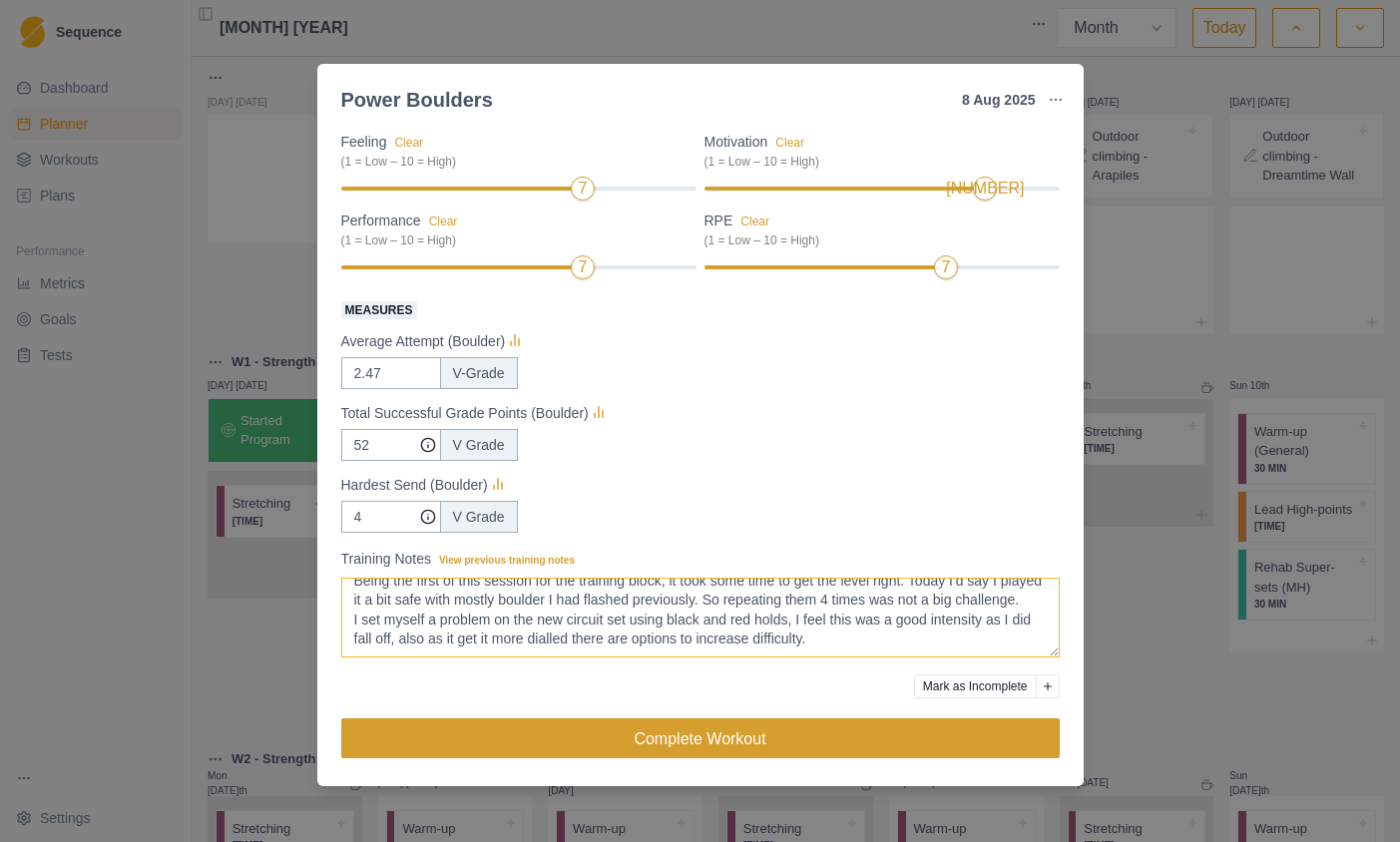 type on "Being the first of this session for the training block, it took some time to get the level right. Today I'd say I played it a bit safe with mostly boulder I had flashed previously. So repeating them 4 times was not a big challenge.
I set myself a problem on the new circuit set using black and red holds, I feel this was a good intensity as I did fall off, also as it get it more dialled there are options to increase difficulty." 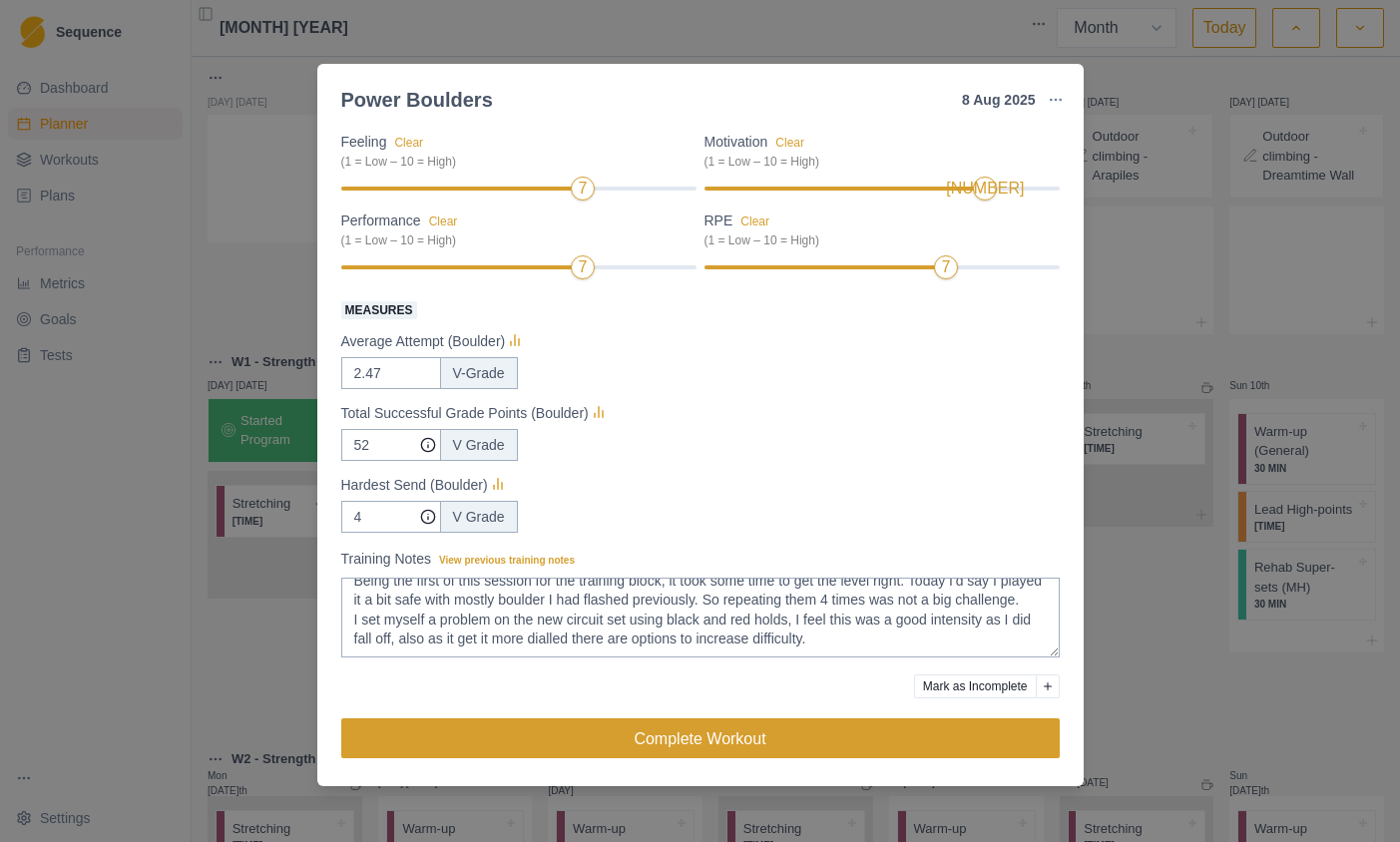 click on "Complete Workout" at bounding box center (700, 738) 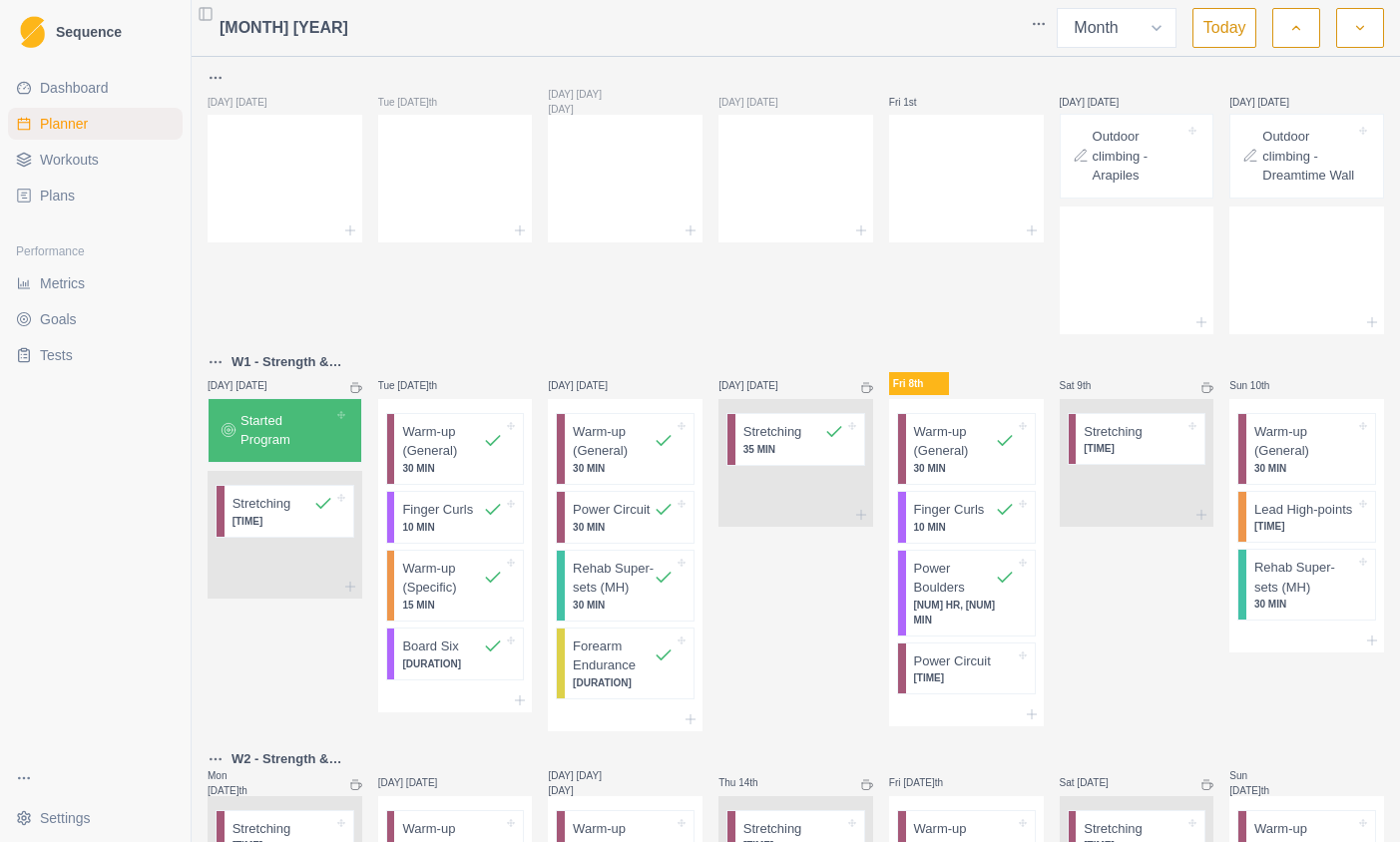 click on "Workouts" at bounding box center [69, 160] 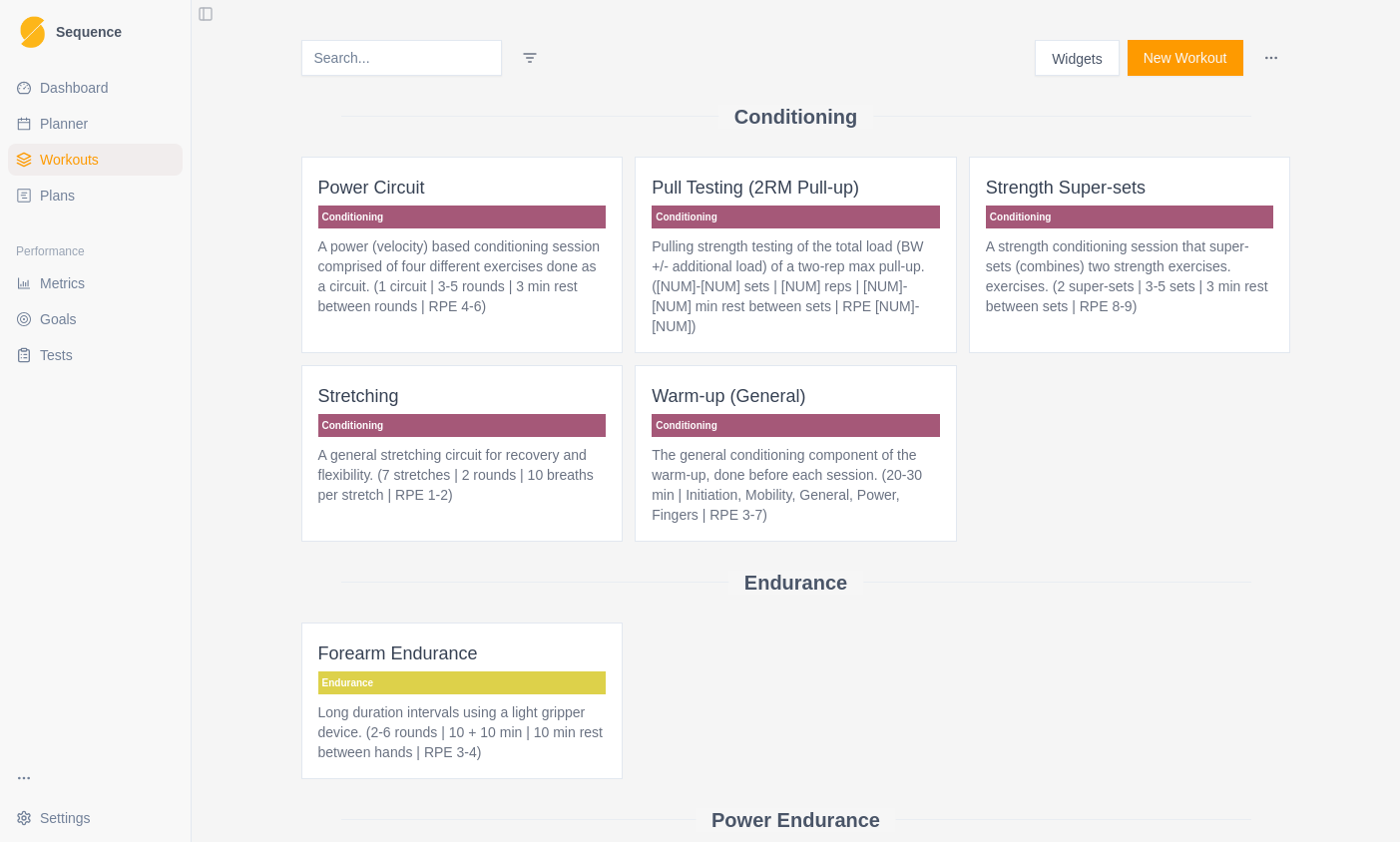 click on "Dashboard" at bounding box center [74, 88] 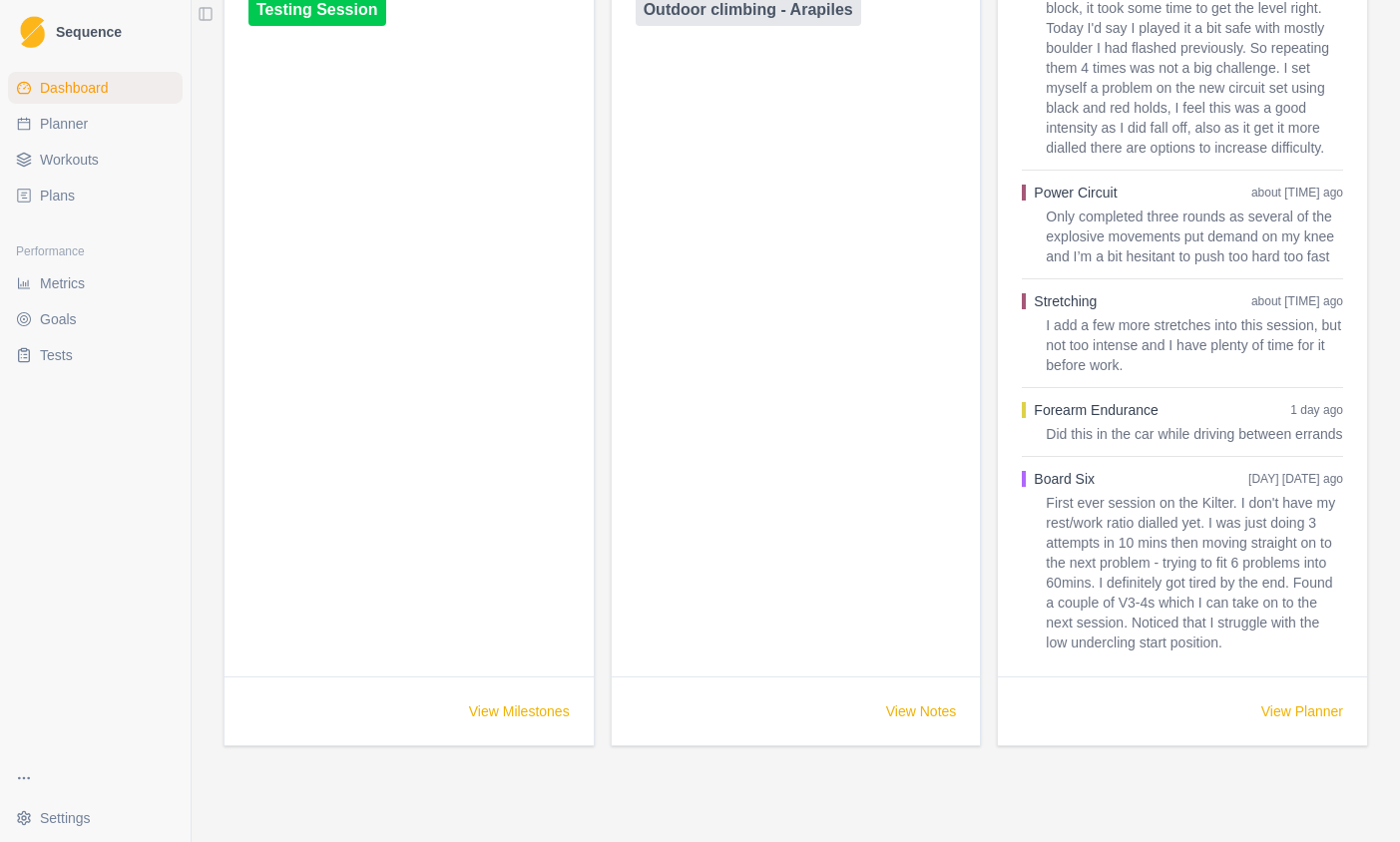scroll, scrollTop: 0, scrollLeft: 0, axis: both 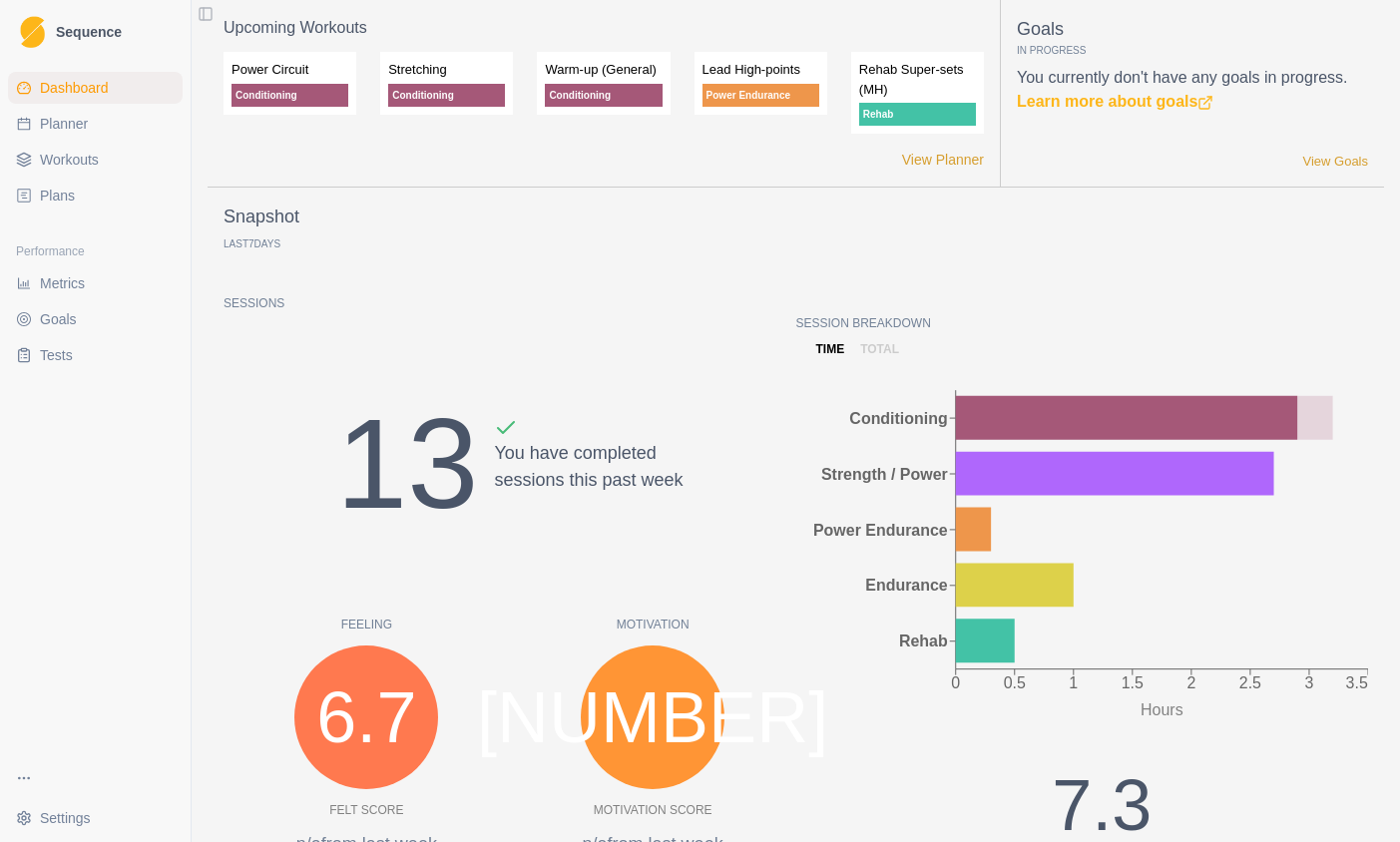 click on "Workouts" at bounding box center (69, 160) 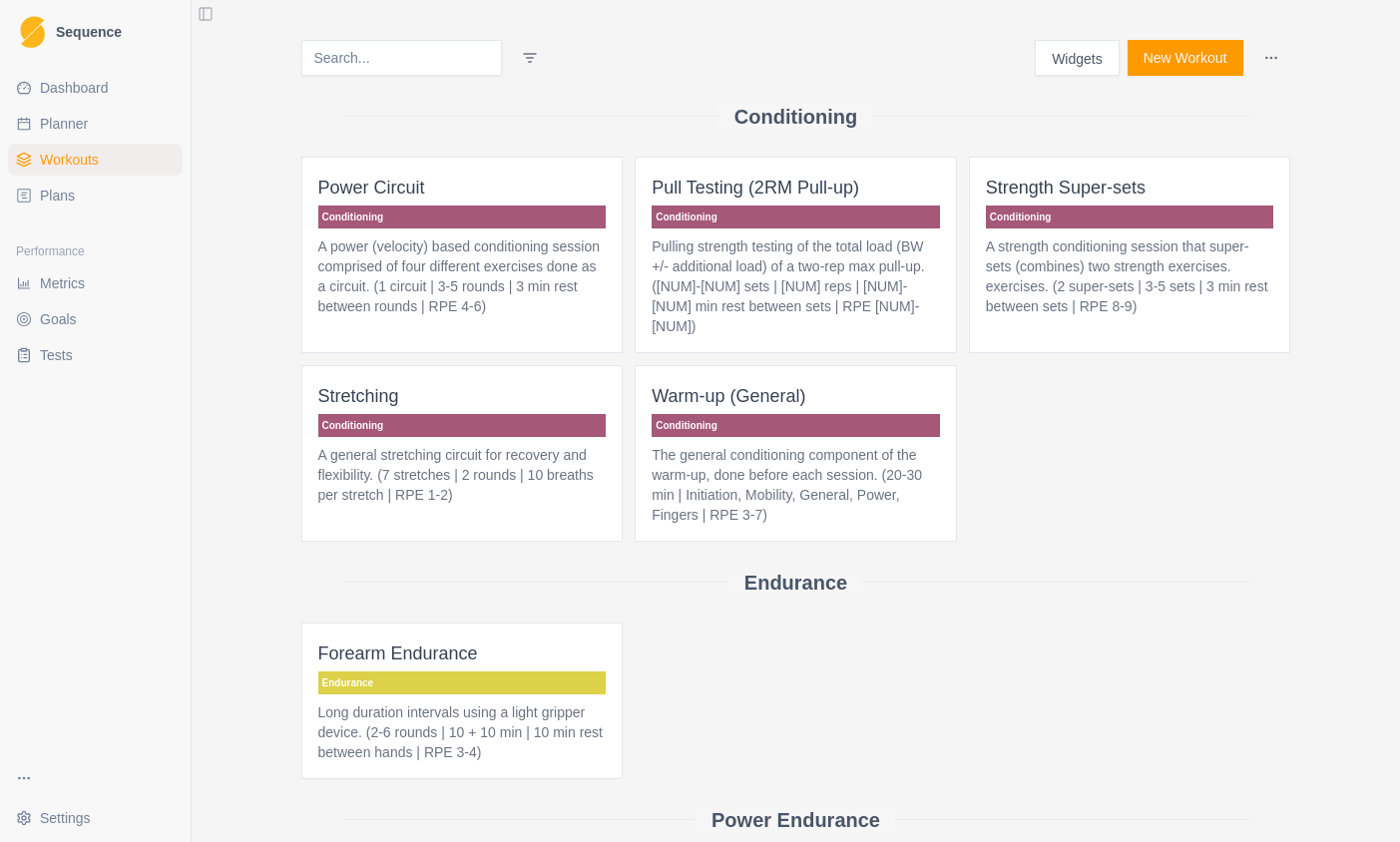 click on "Widgets" at bounding box center (1077, 58) 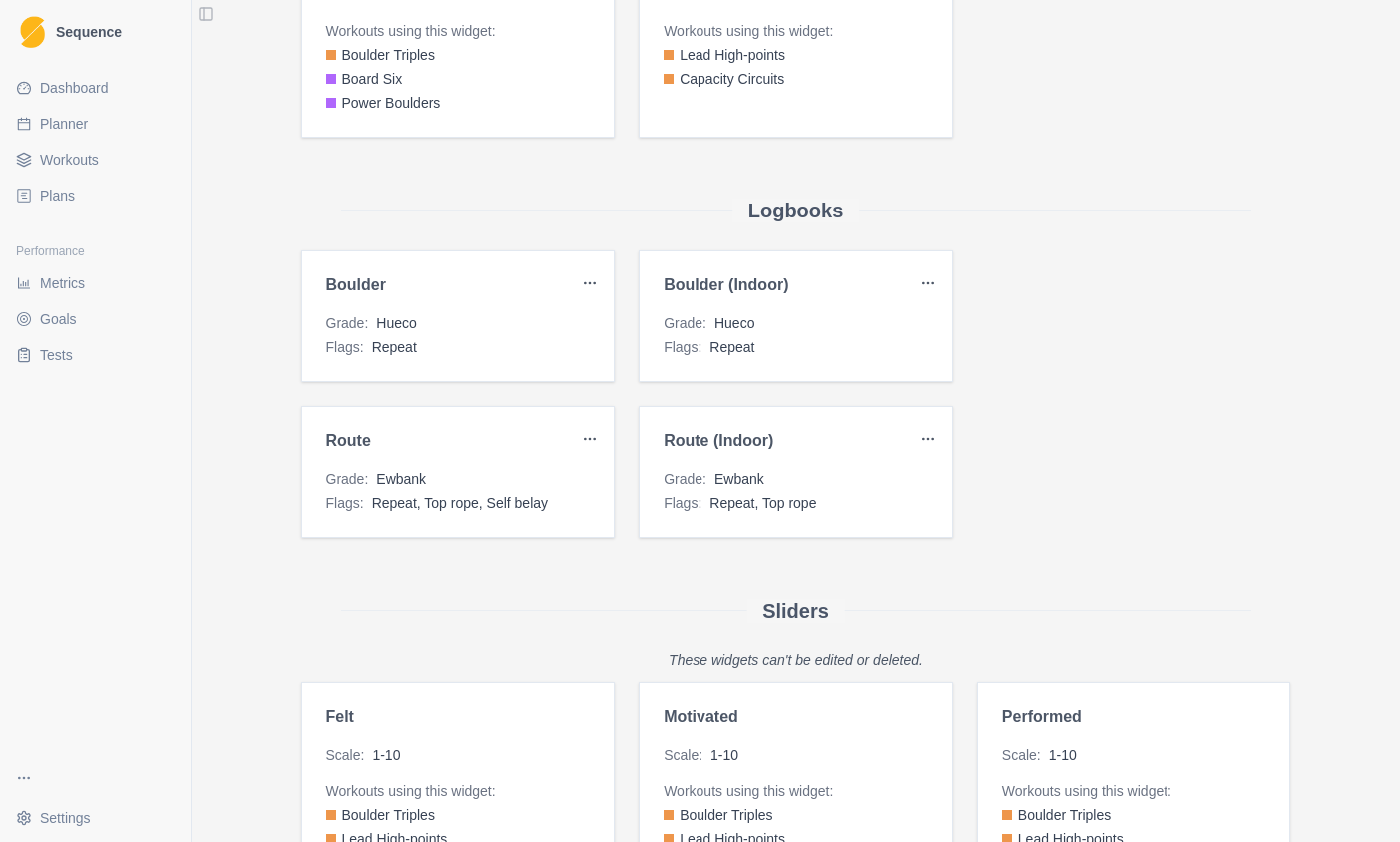 scroll, scrollTop: 1306, scrollLeft: 0, axis: vertical 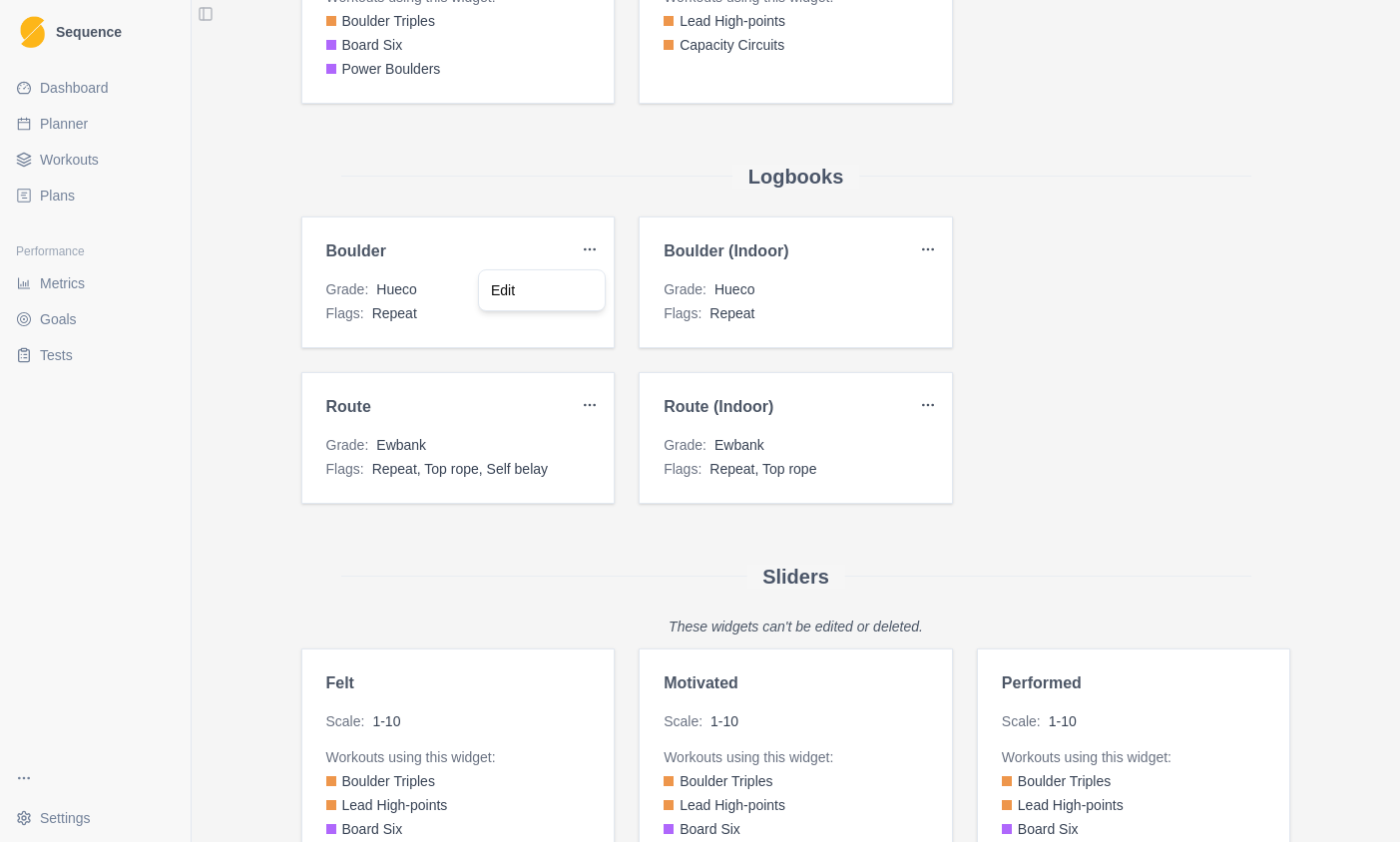 click on "V-Grade Workouts using this widget: Boulder Triples Board Six Power Boulders Average Attempted (Route) Unit : Ewbank Grade Workouts using this widget: Lead High-points Capacity Circuits Bench Press Unit : kg (0.0 sets - 0.0 reps) Mode : Smart Default Workouts using this widget: Strength Super-sets Bodyweight Unit : kg Mode : Smart Default Workouts using this widget: Finger Testing (MVC7) Pull Testing (2RM Pull-up) Cable Wood Chop Unit : kg (0.0 sets - 0.0 reps) Mode : Smart Default Workouts using this widget: Strength Super-sets Finger (1-Arm Left) - Peak Load Unit : kg (0.0 sets) Workouts using this widget: Finger Curls Finger (1-Arm Right) - Peak Load Unit : kg (0.0 sets) Workouts using this widget: Finger Curls Fingers (2-arm) - Total Load Unit : kg (0.0 sets) Workouts using this widget: Finger Testing (MVC7) Hardest Send (Boulder) Unit : : :" at bounding box center [700, 421] 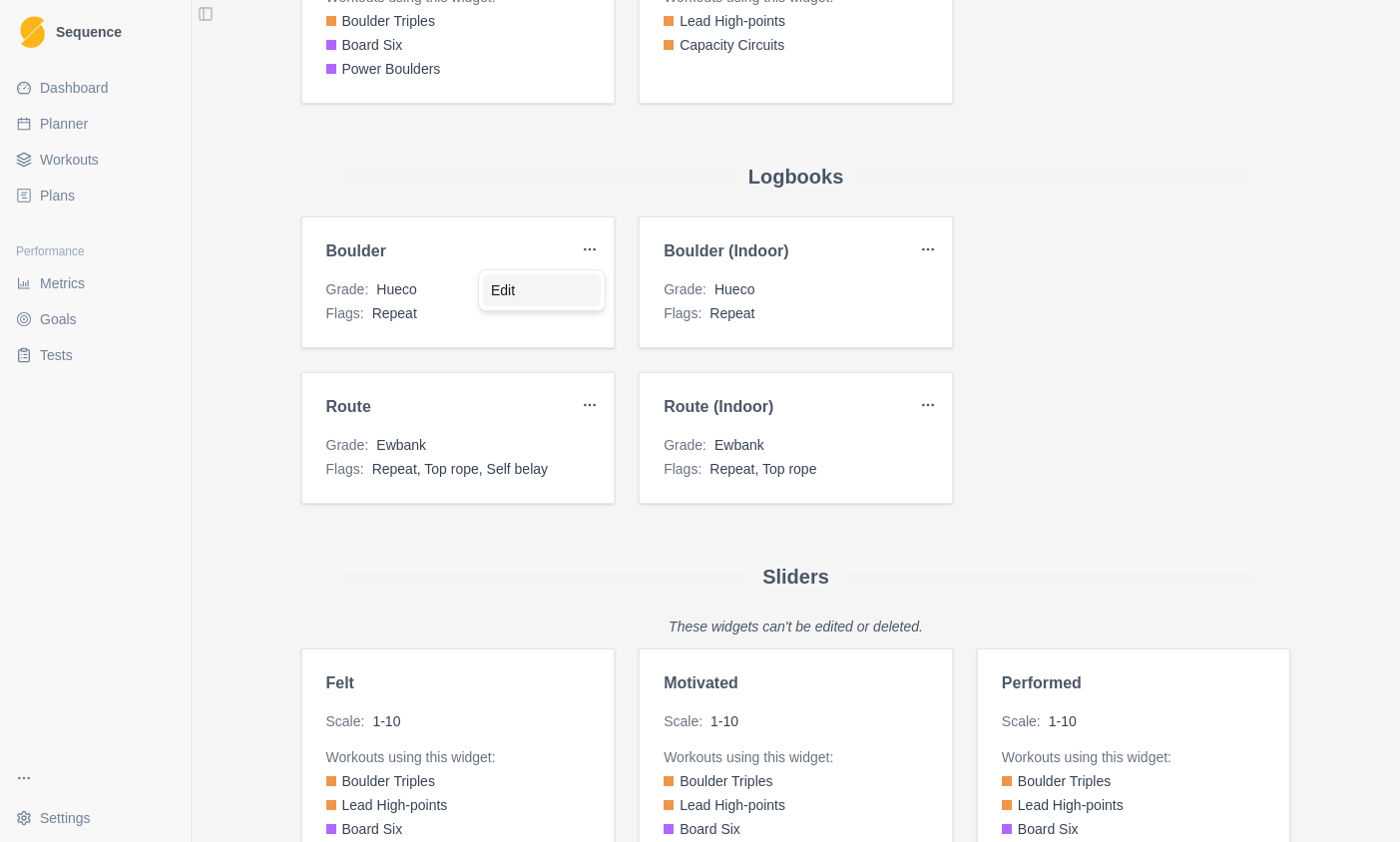 click on "Edit" at bounding box center (542, 290) 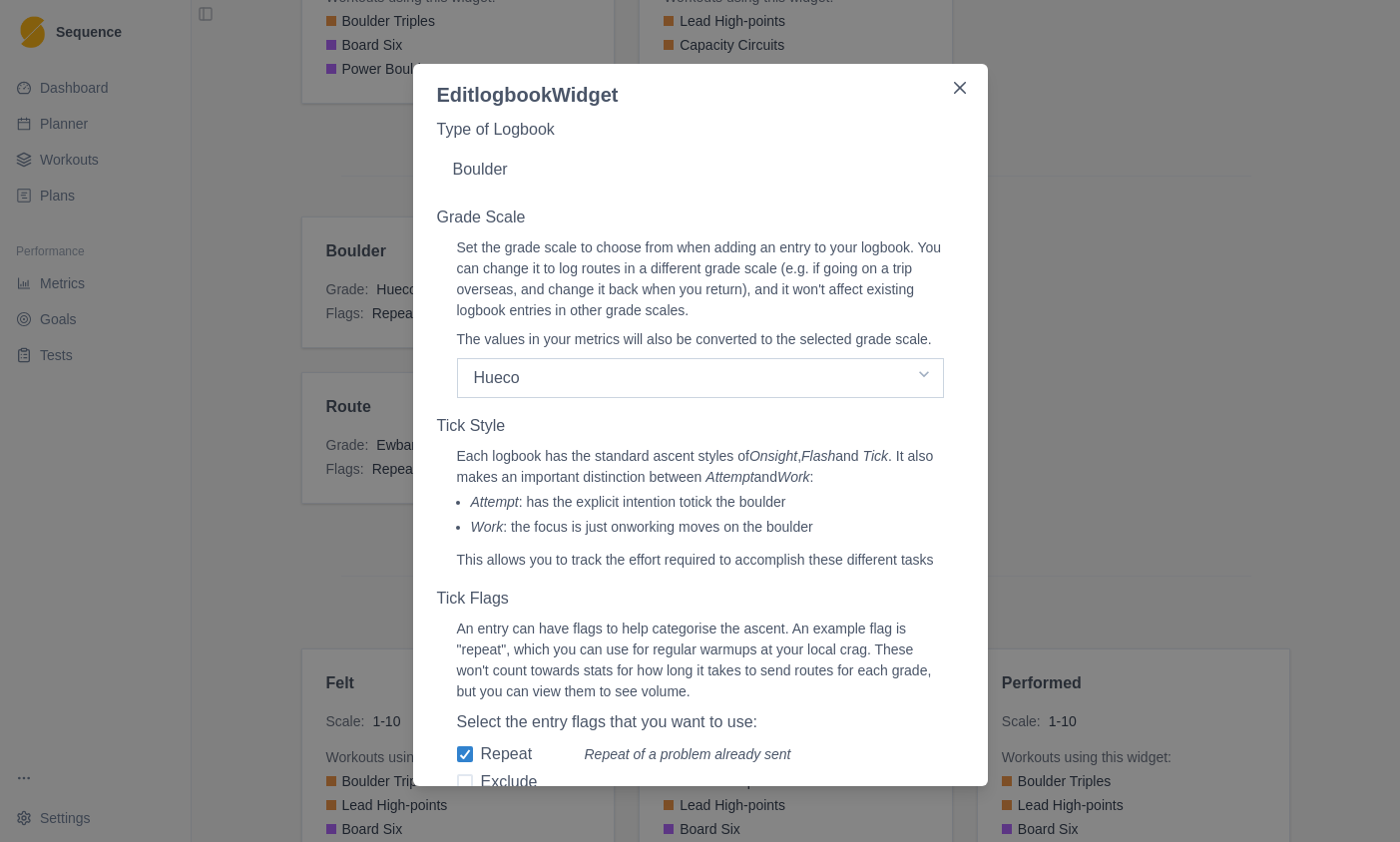 click on "Select a grade scale Hueco Font" at bounding box center (700, 378) 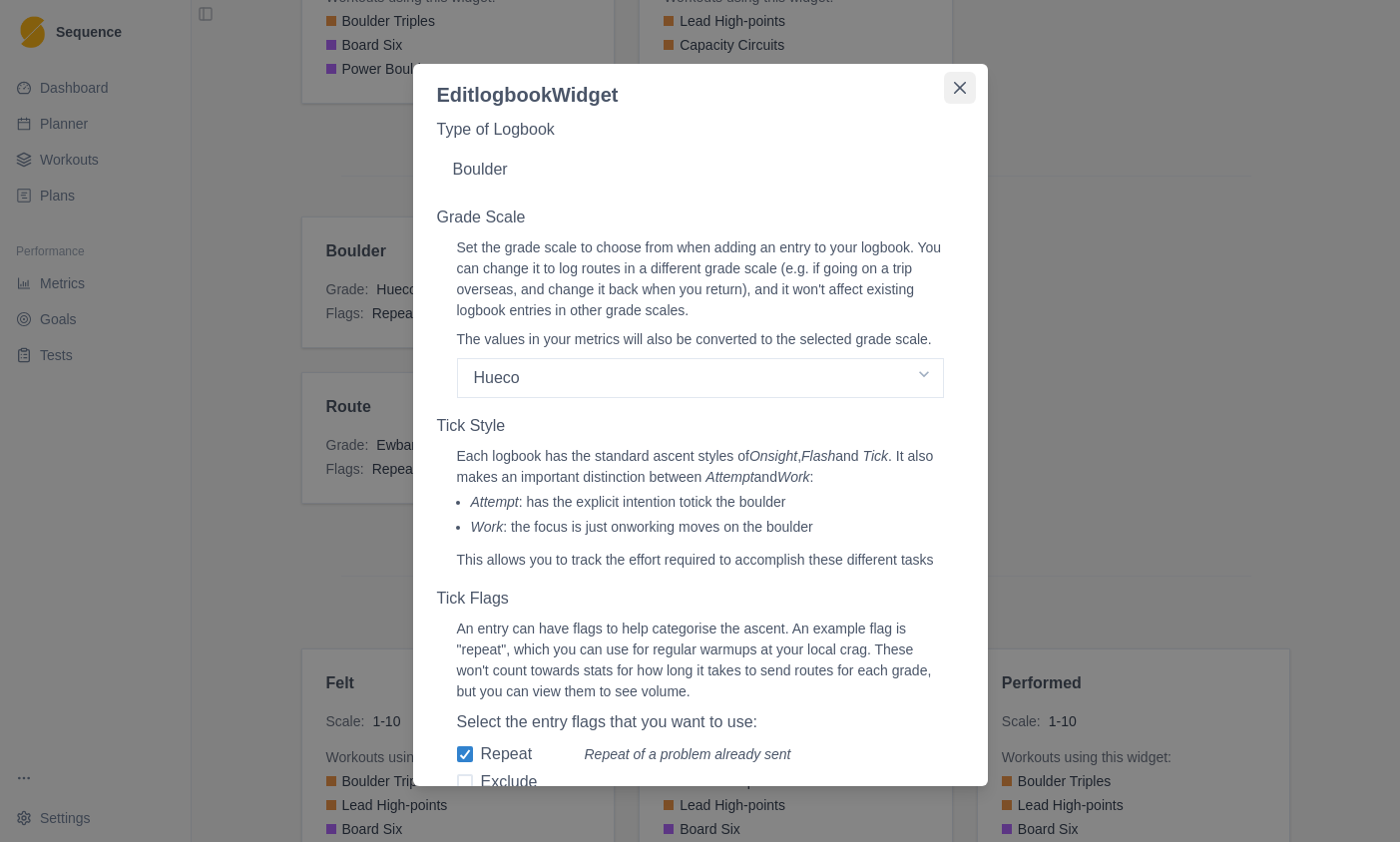 click 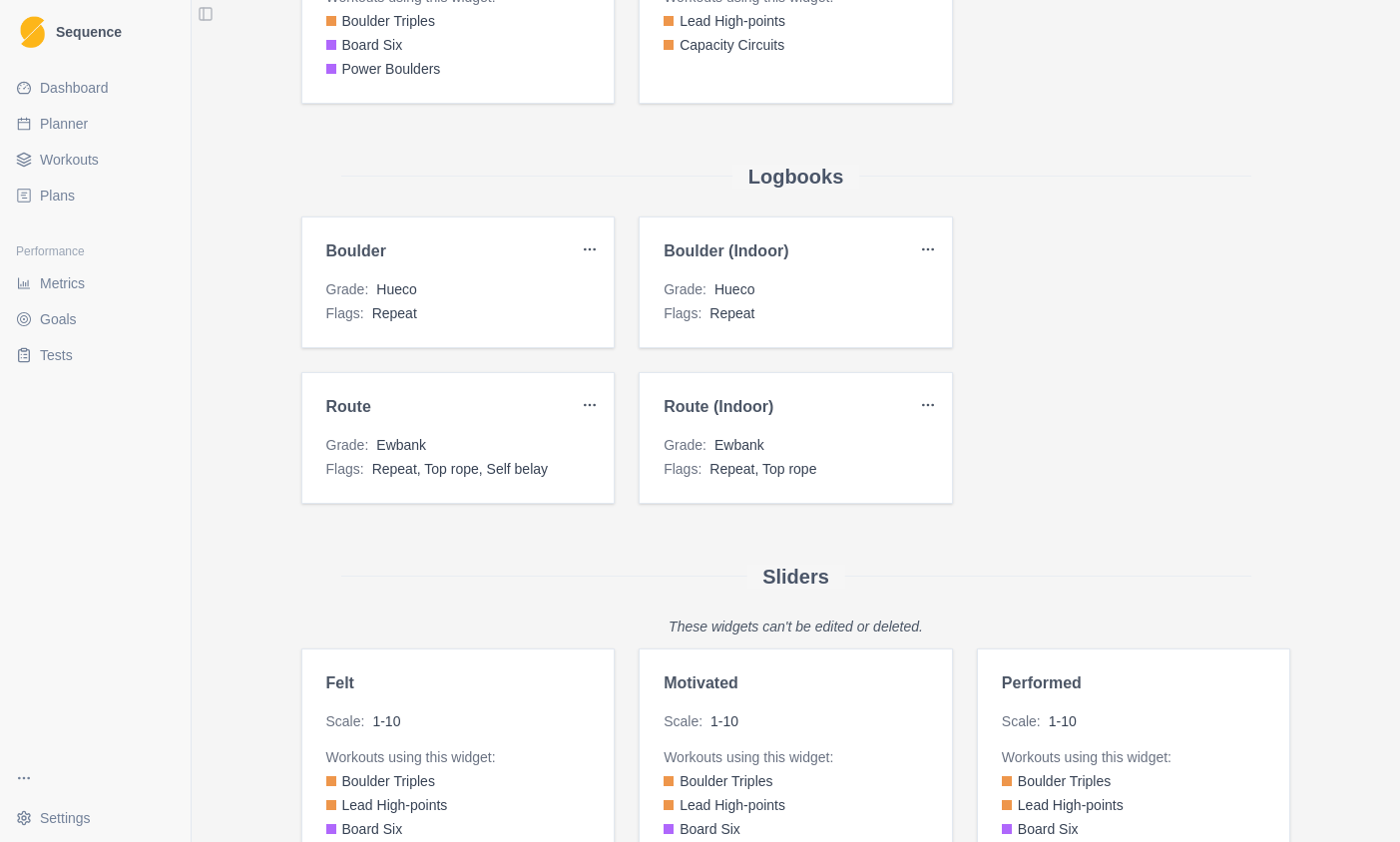 click on "V-Grade Workouts using this widget: Boulder Triples Board Six Power Boulders Average Attempted (Route) Unit : Ewbank Grade Workouts using this widget: Lead High-points Capacity Circuits Bench Press Unit : kg (0.0 sets - 0.0 reps) Mode : Smart Default Workouts using this widget: Strength Super-sets Bodyweight Unit : kg Mode : Smart Default Workouts using this widget: Finger Testing (MVC7) Pull Testing (2RM Pull-up) Cable Wood Chop Unit : kg (0.0 sets - 0.0 reps) Mode : Smart Default Workouts using this widget: Strength Super-sets Finger (1-Arm Left) - Peak Load Unit : kg (0.0 sets) Workouts using this widget: Finger Curls Finger (1-Arm Right) - Peak Load Unit : kg (0.0 sets) Workouts using this widget: Finger Curls Fingers (2-arm) - Total Load Unit : kg (0.0 sets) Workouts using this widget: Finger Testing (MVC7) Hardest Send (Boulder) Unit : : :" at bounding box center [700, 421] 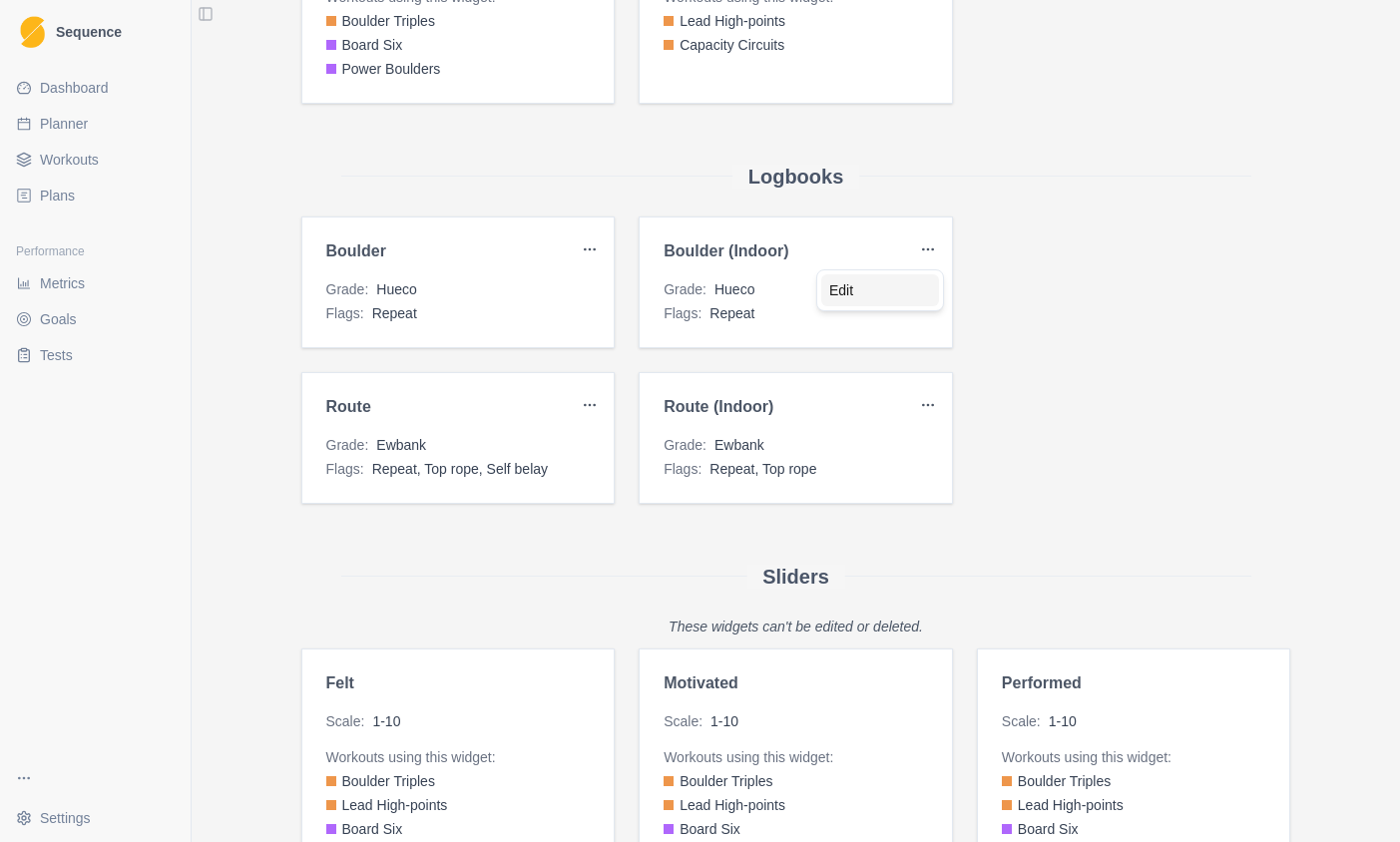click on "Edit" at bounding box center (880, 290) 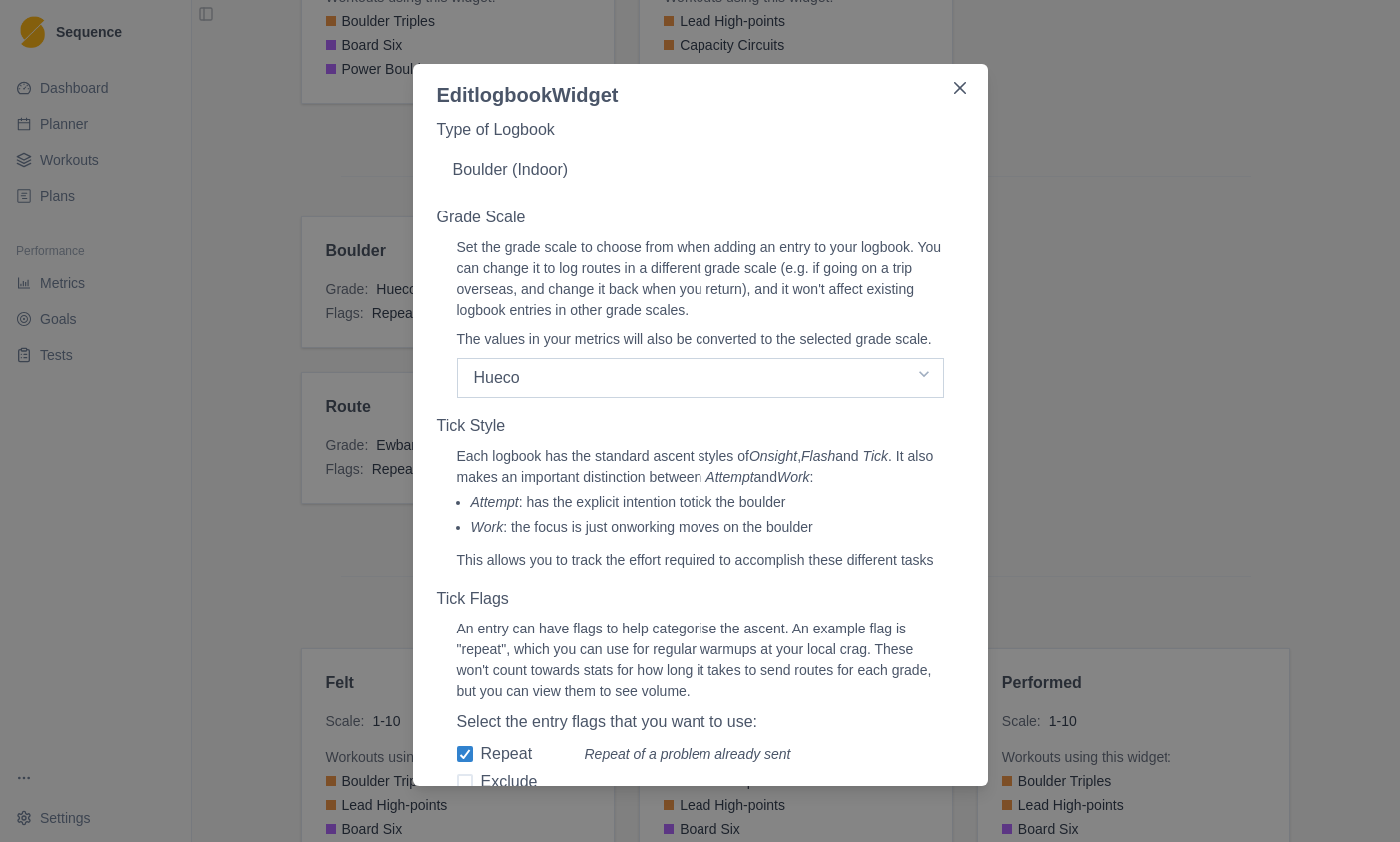 click on "Select a grade scale Hueco Font" at bounding box center [700, 378] 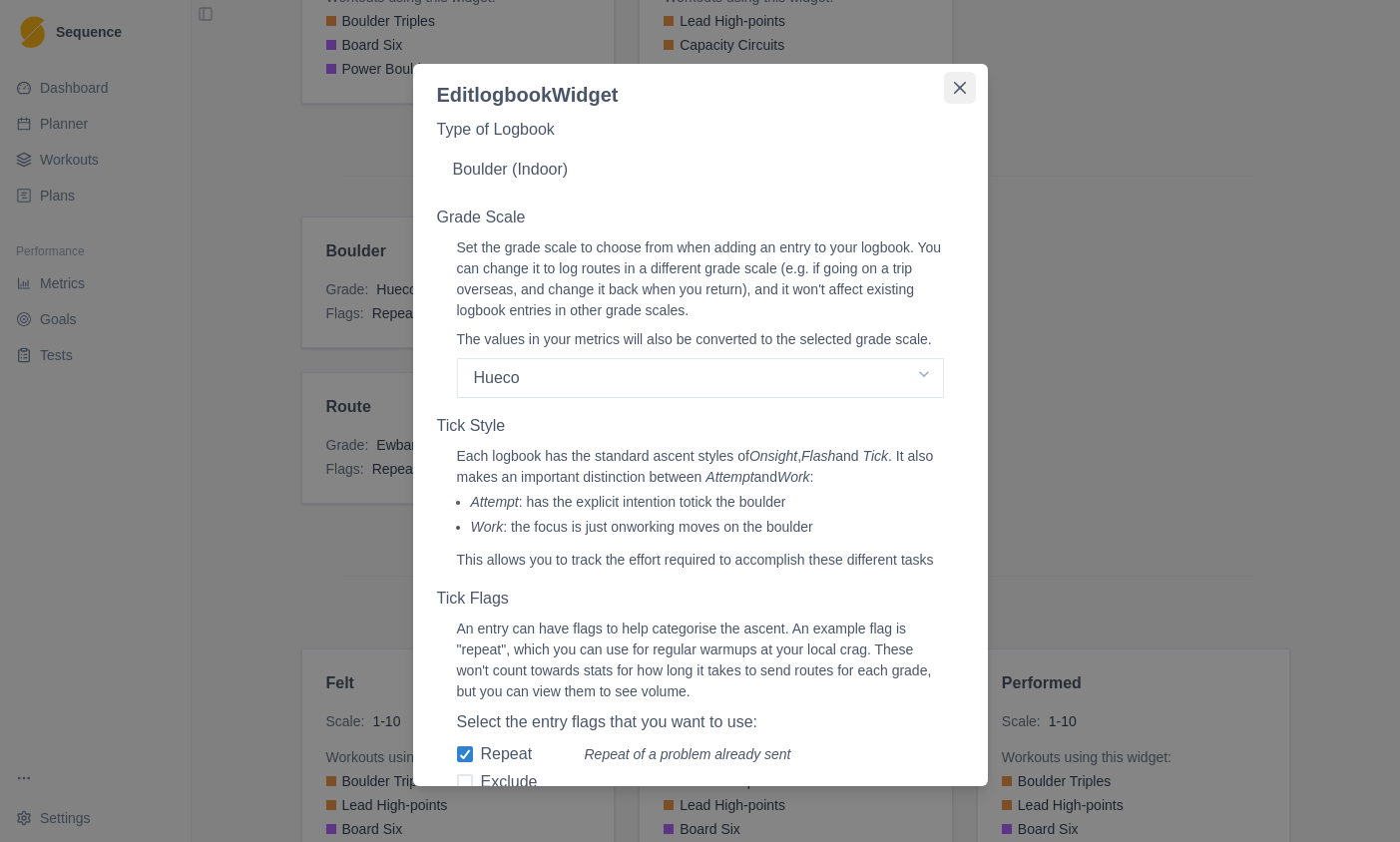 click 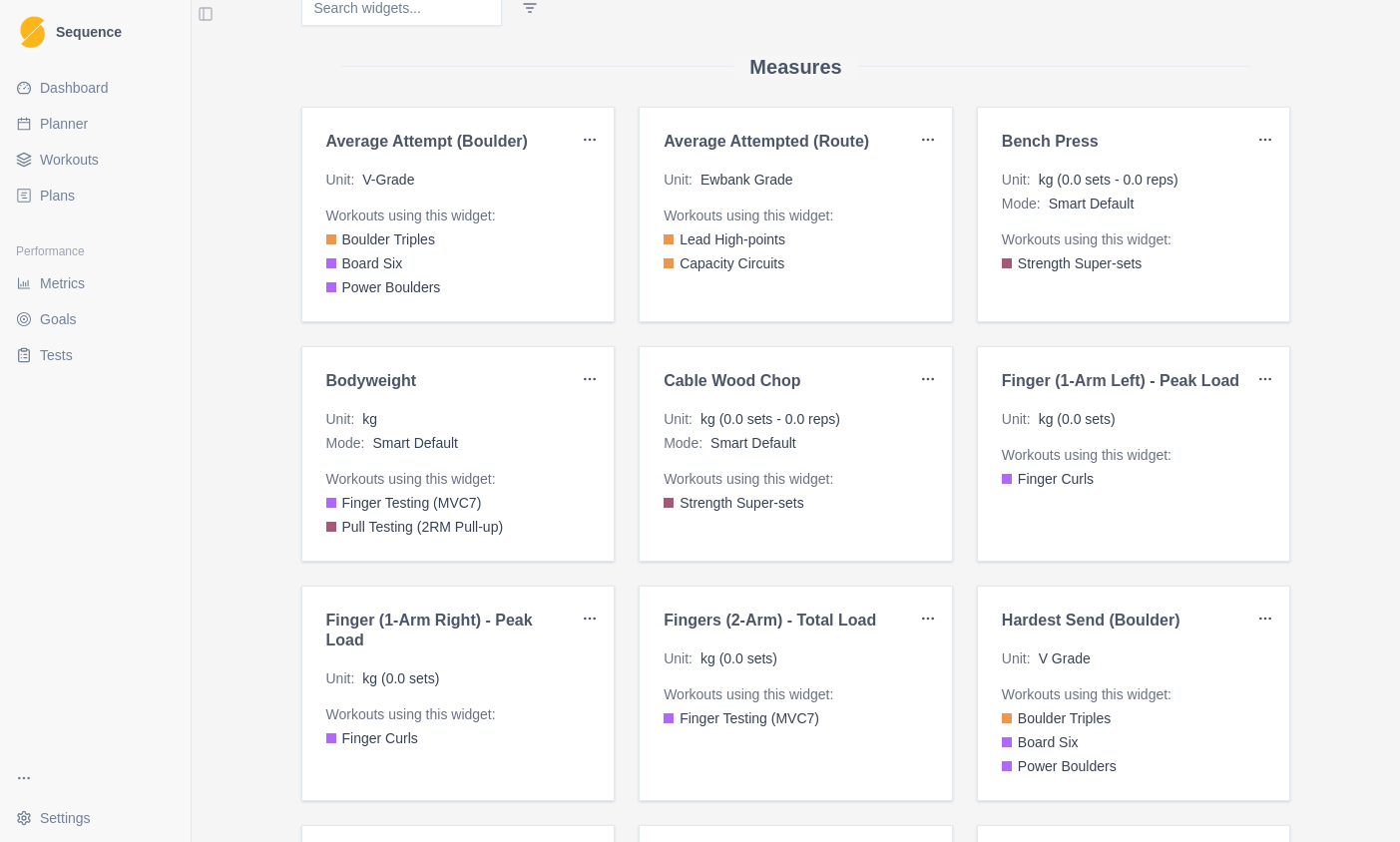 scroll, scrollTop: 0, scrollLeft: 0, axis: both 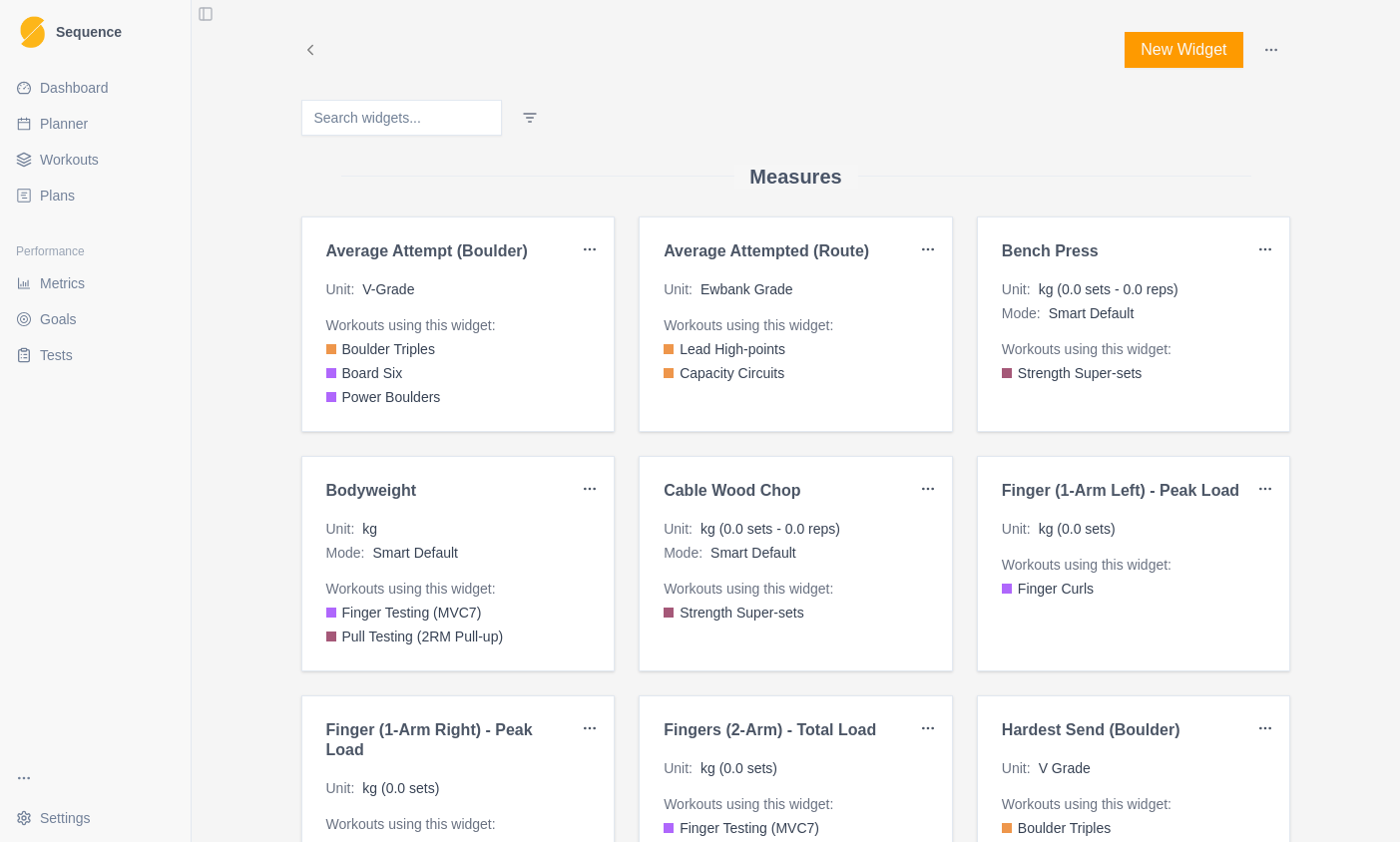 click on "Workouts" at bounding box center (69, 160) 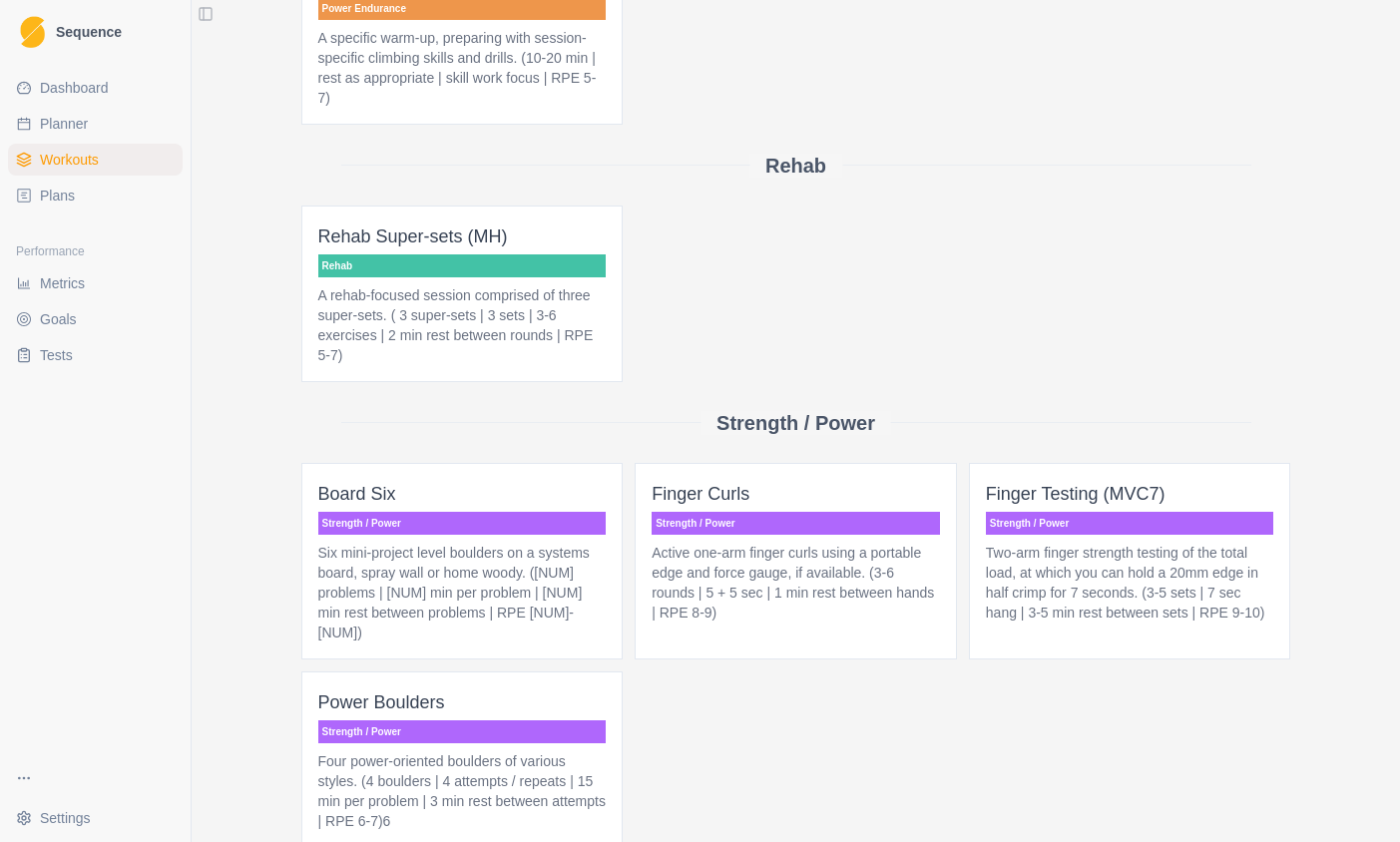 scroll, scrollTop: 1218, scrollLeft: 0, axis: vertical 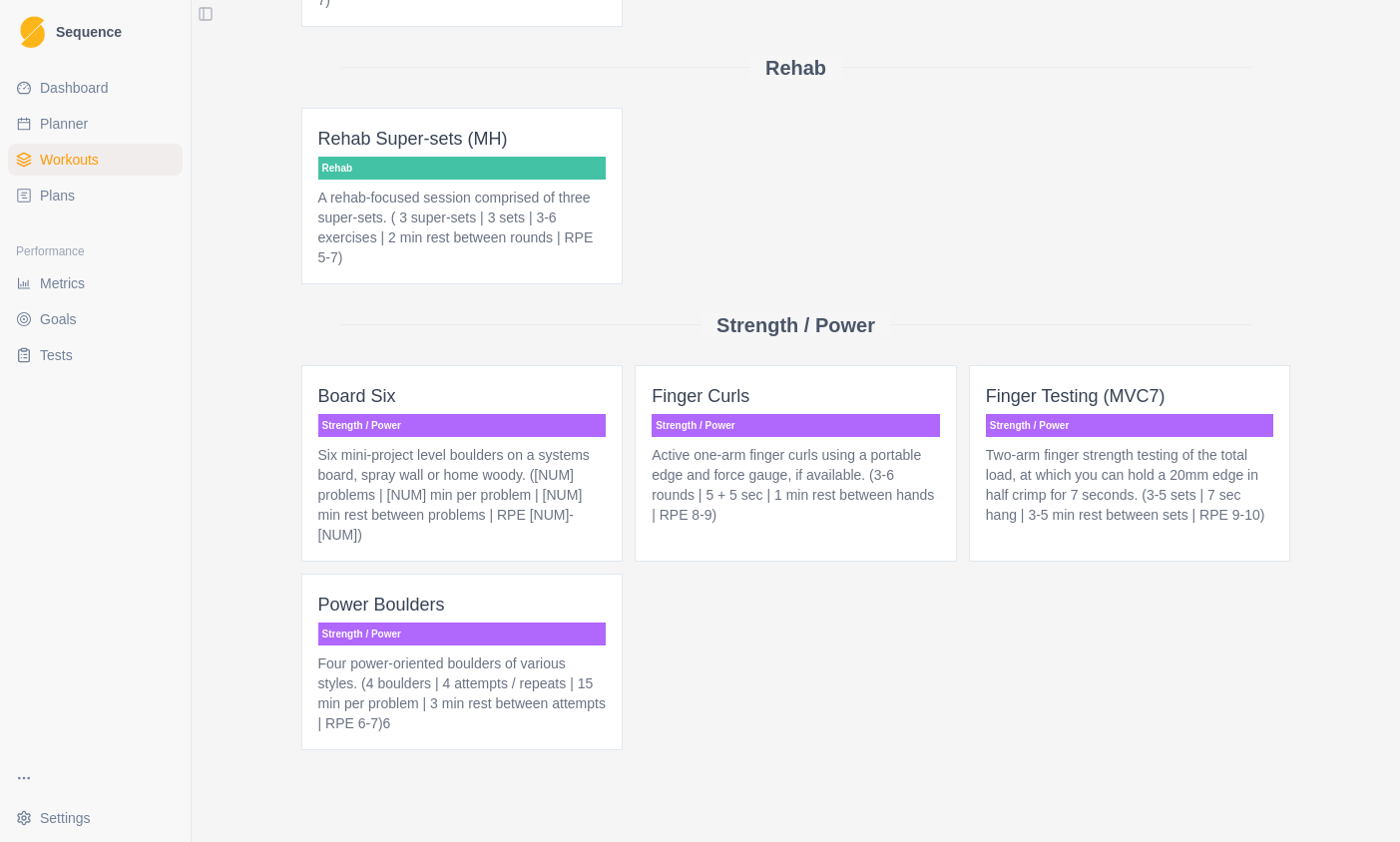click on "Board Six" at bounding box center [462, 396] 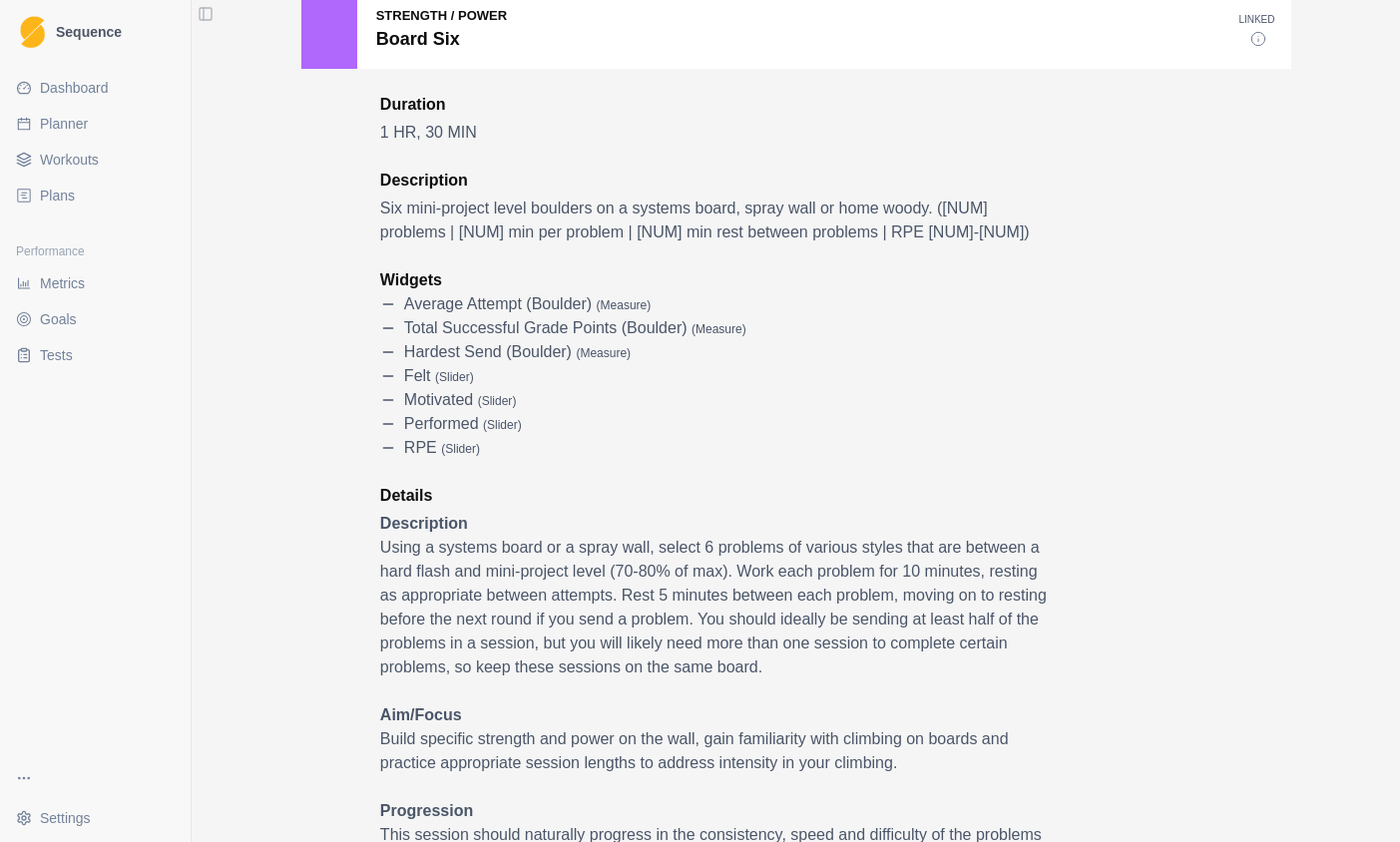 scroll, scrollTop: 0, scrollLeft: 0, axis: both 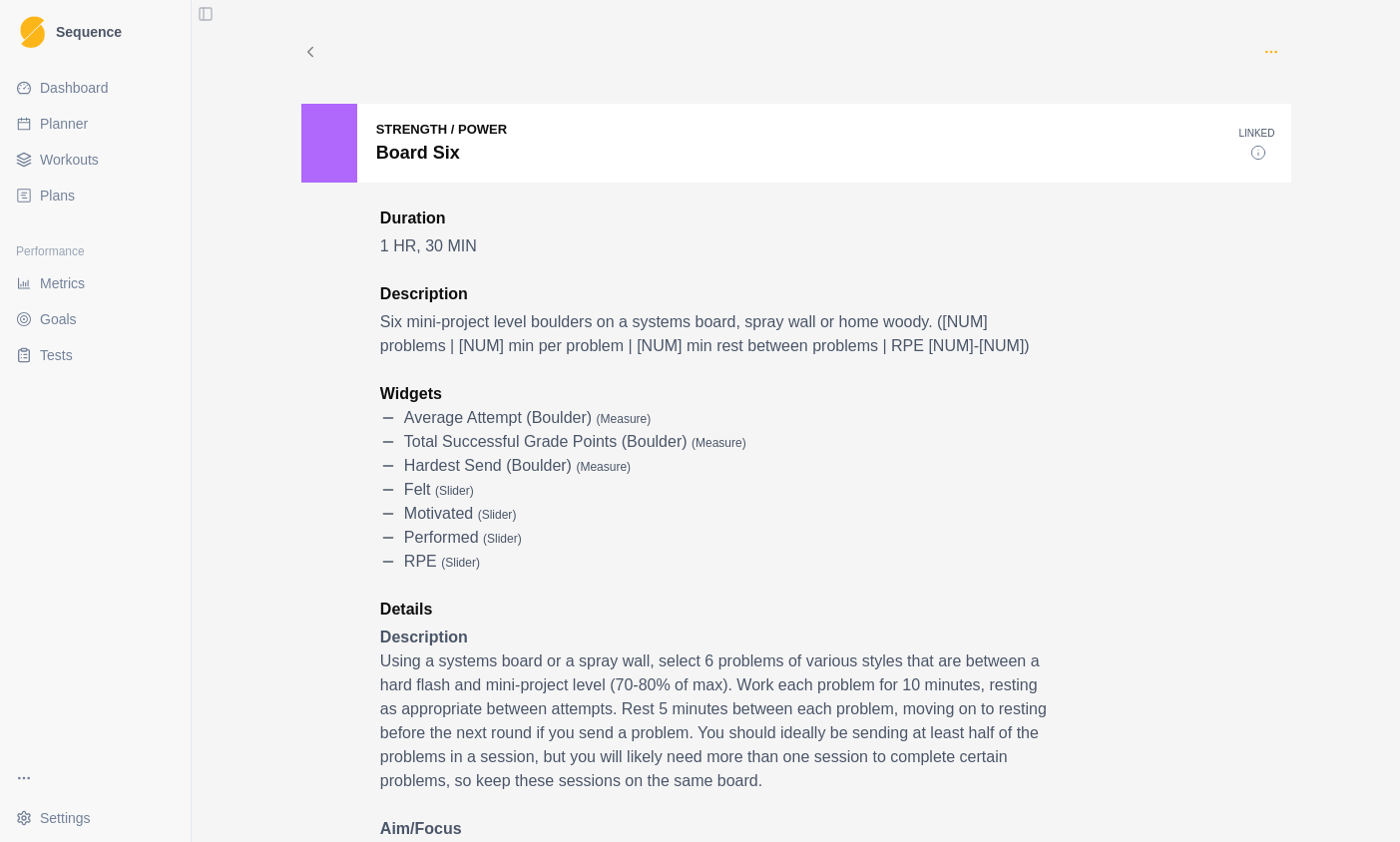 click 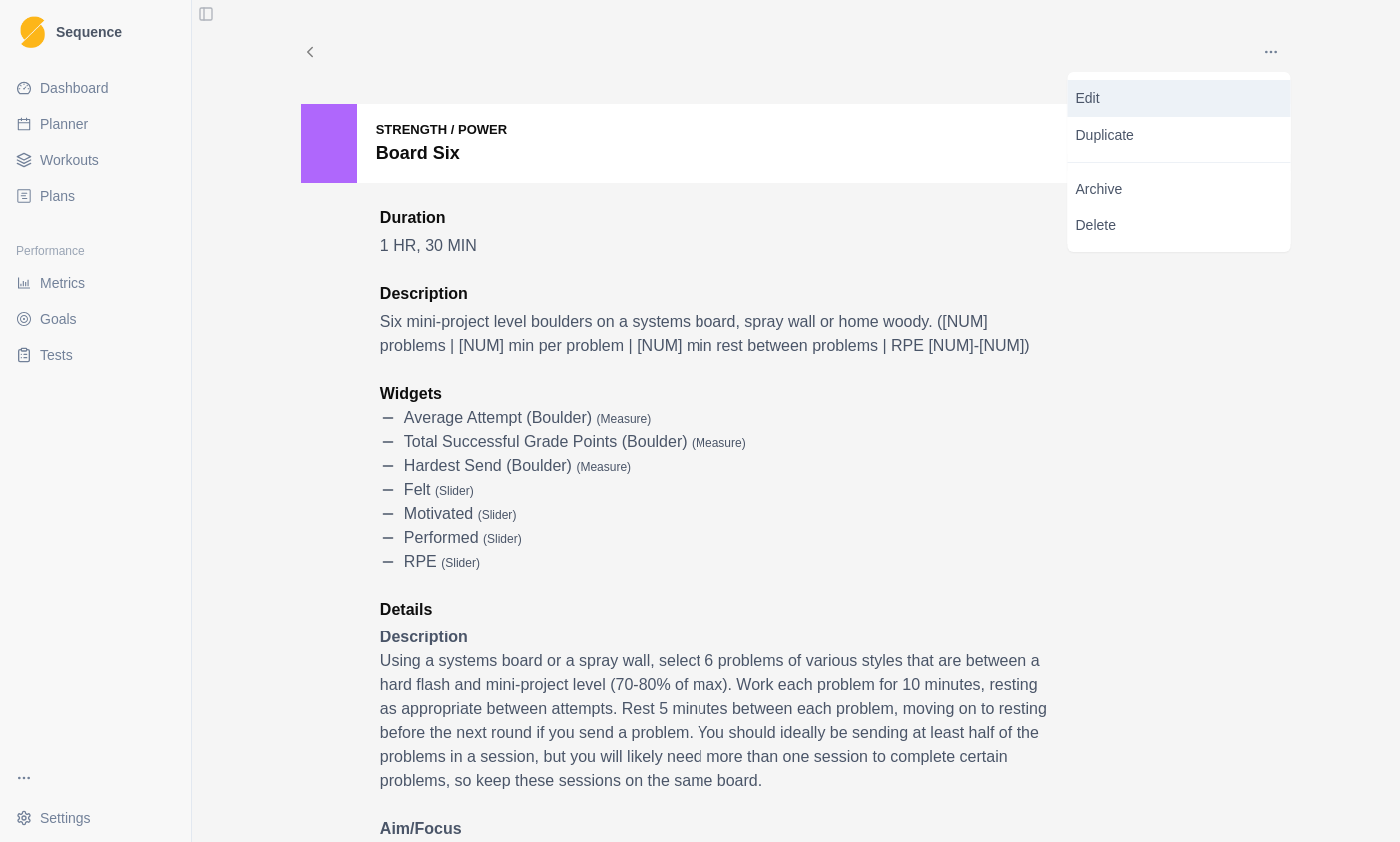 click on "Edit" at bounding box center (1179, 98) 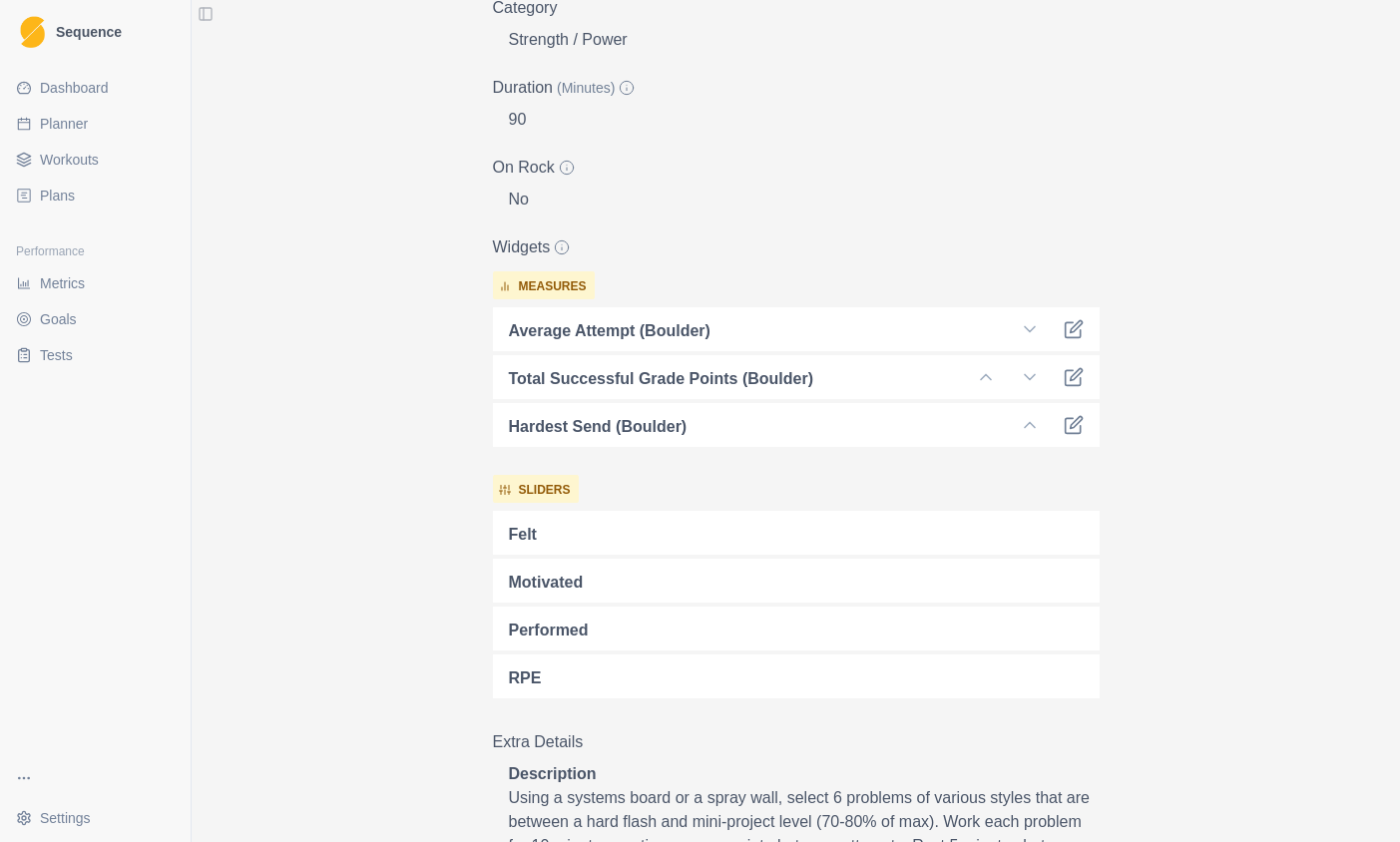 scroll, scrollTop: 431, scrollLeft: 0, axis: vertical 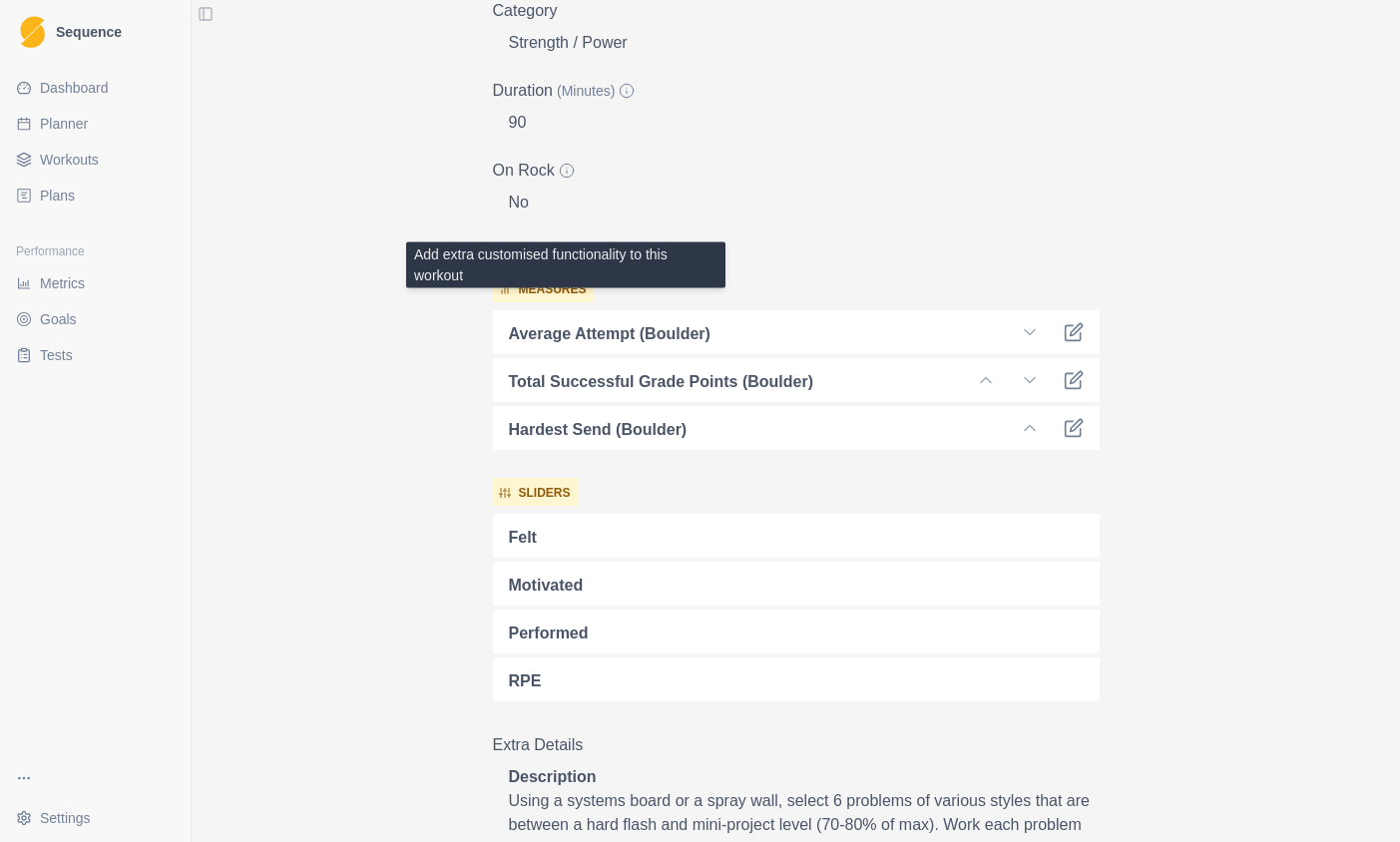 click 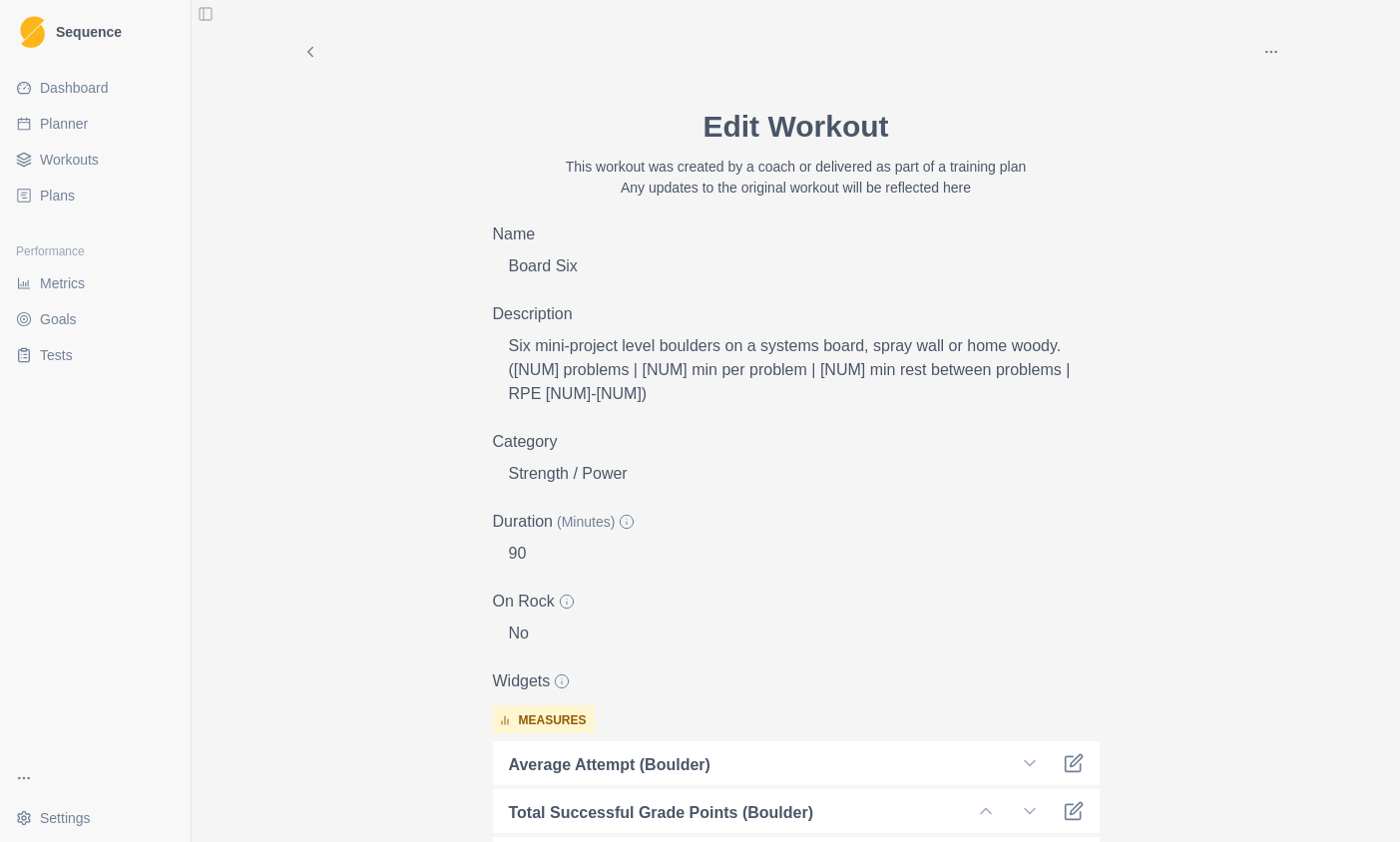 scroll, scrollTop: 0, scrollLeft: 0, axis: both 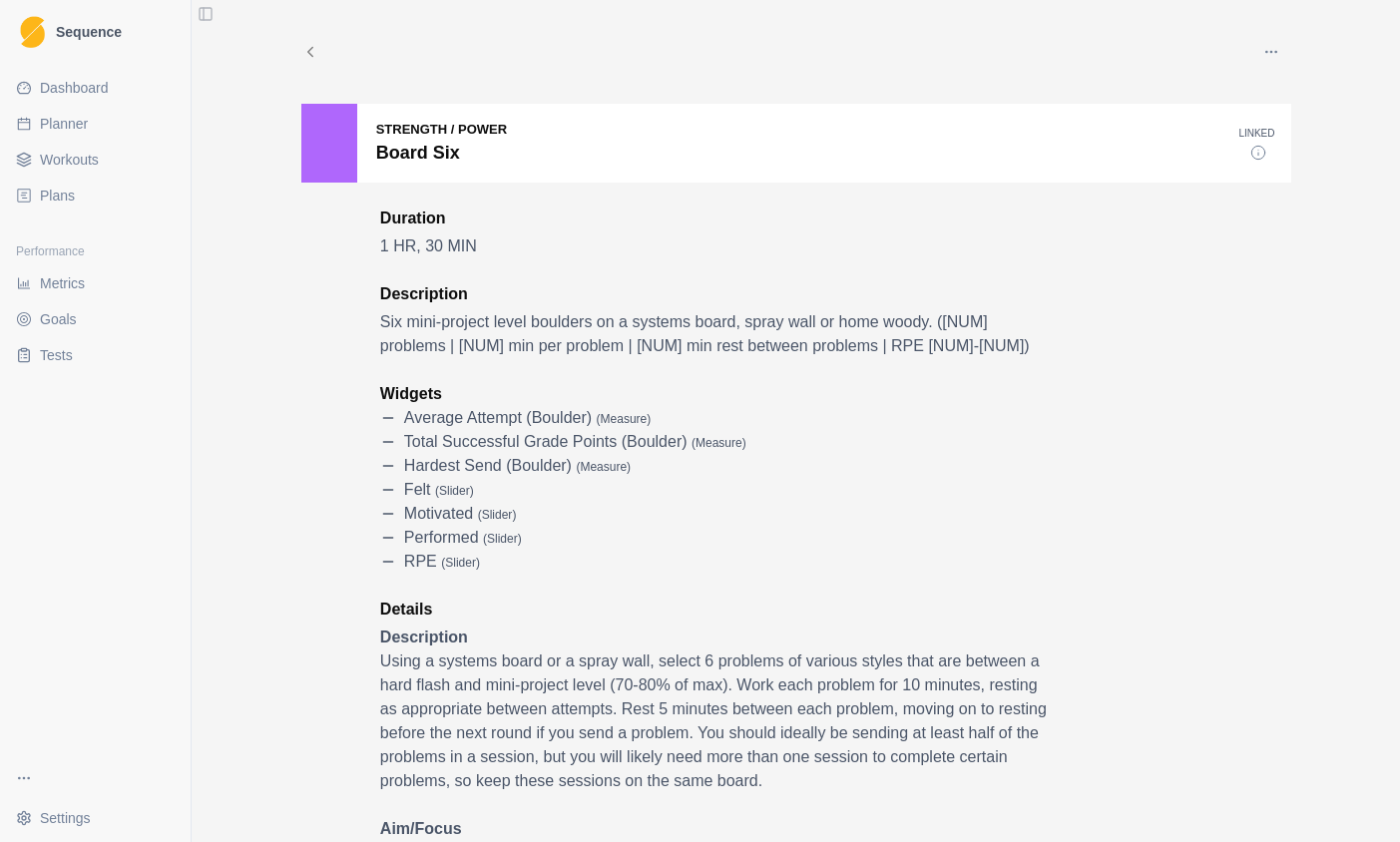 click 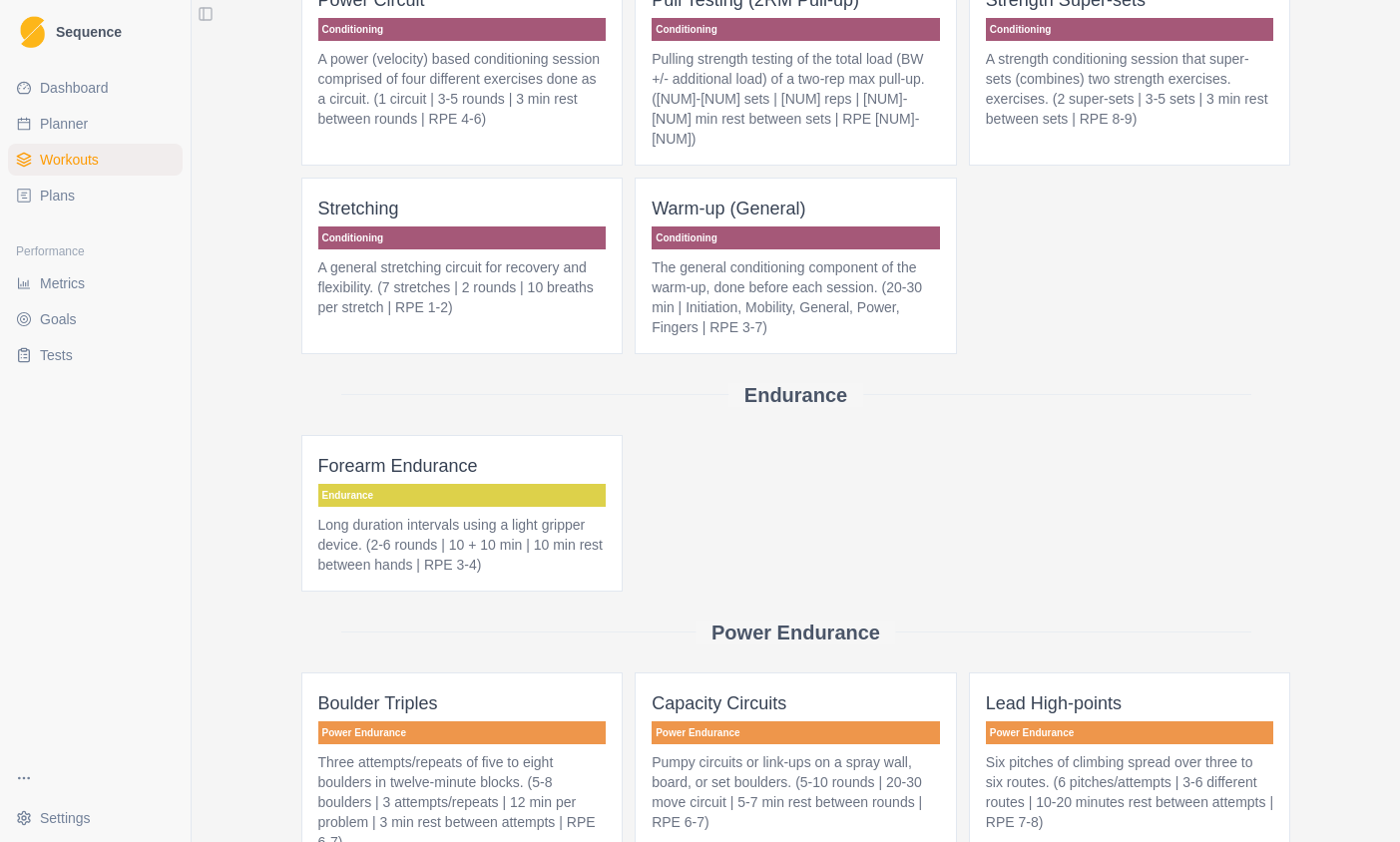scroll, scrollTop: 0, scrollLeft: 0, axis: both 